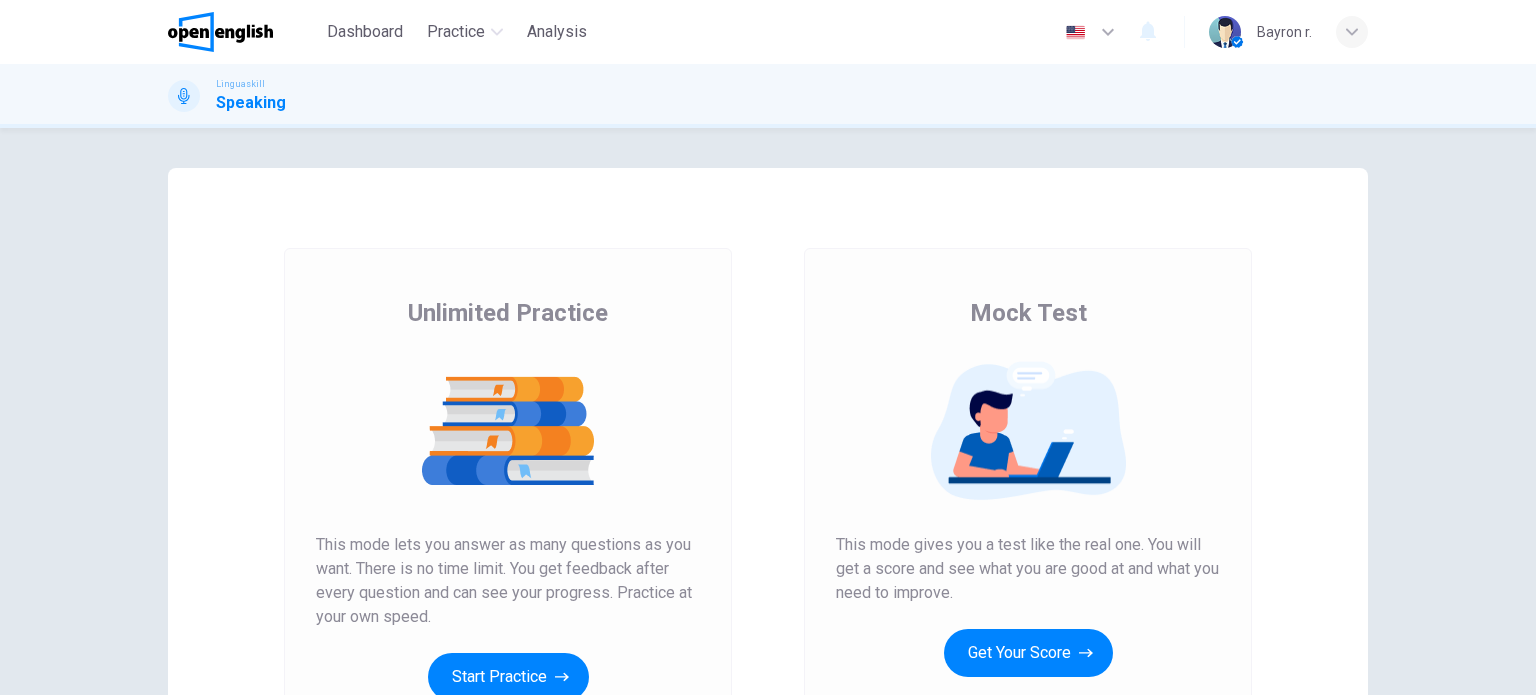 scroll, scrollTop: 0, scrollLeft: 0, axis: both 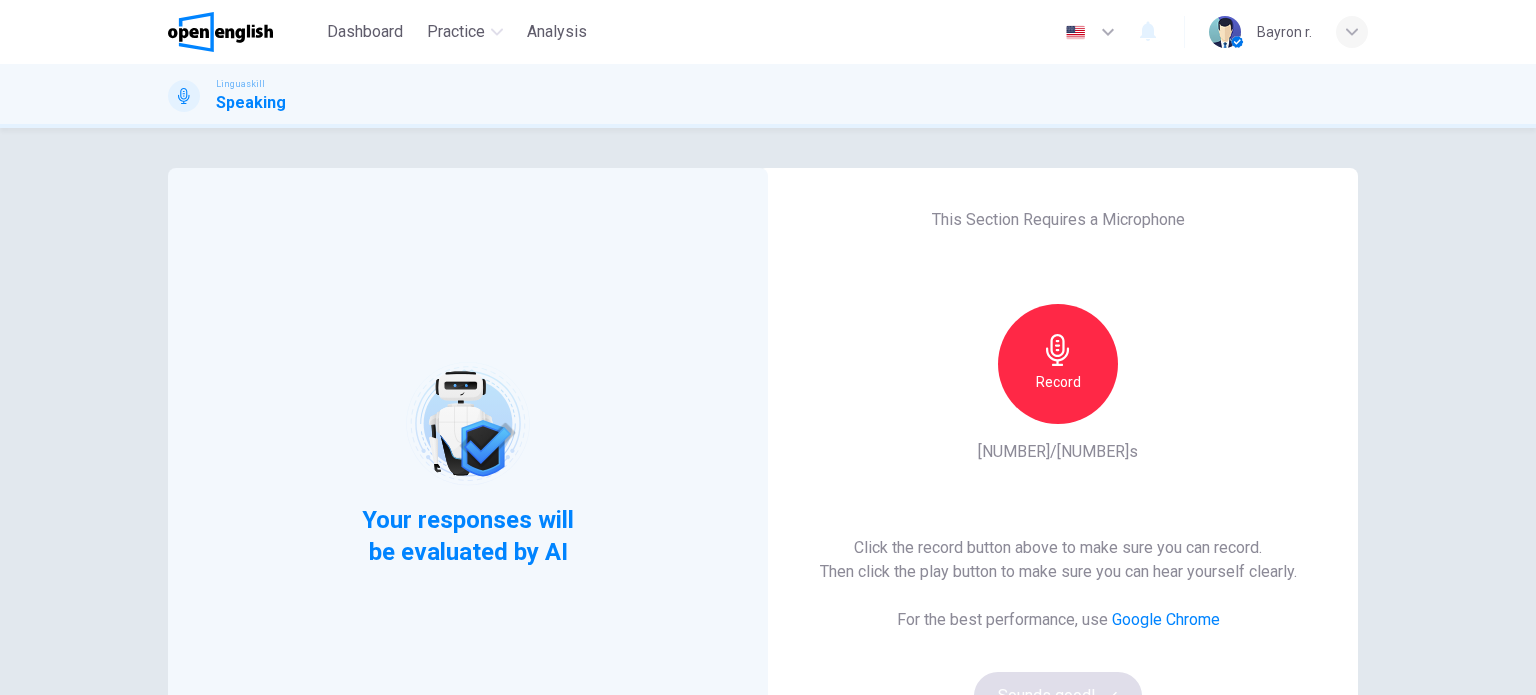 click on "Record" at bounding box center (1058, 364) 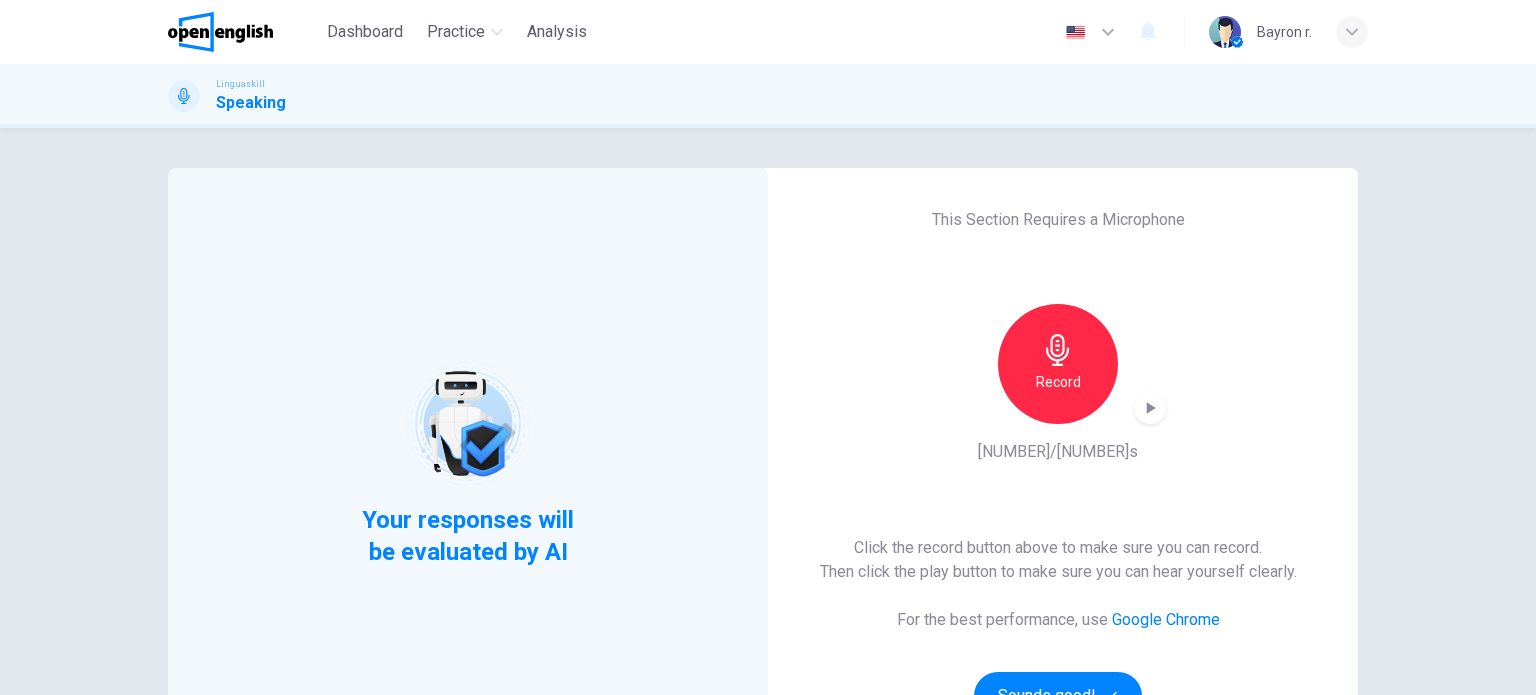 click at bounding box center [1151, 408] 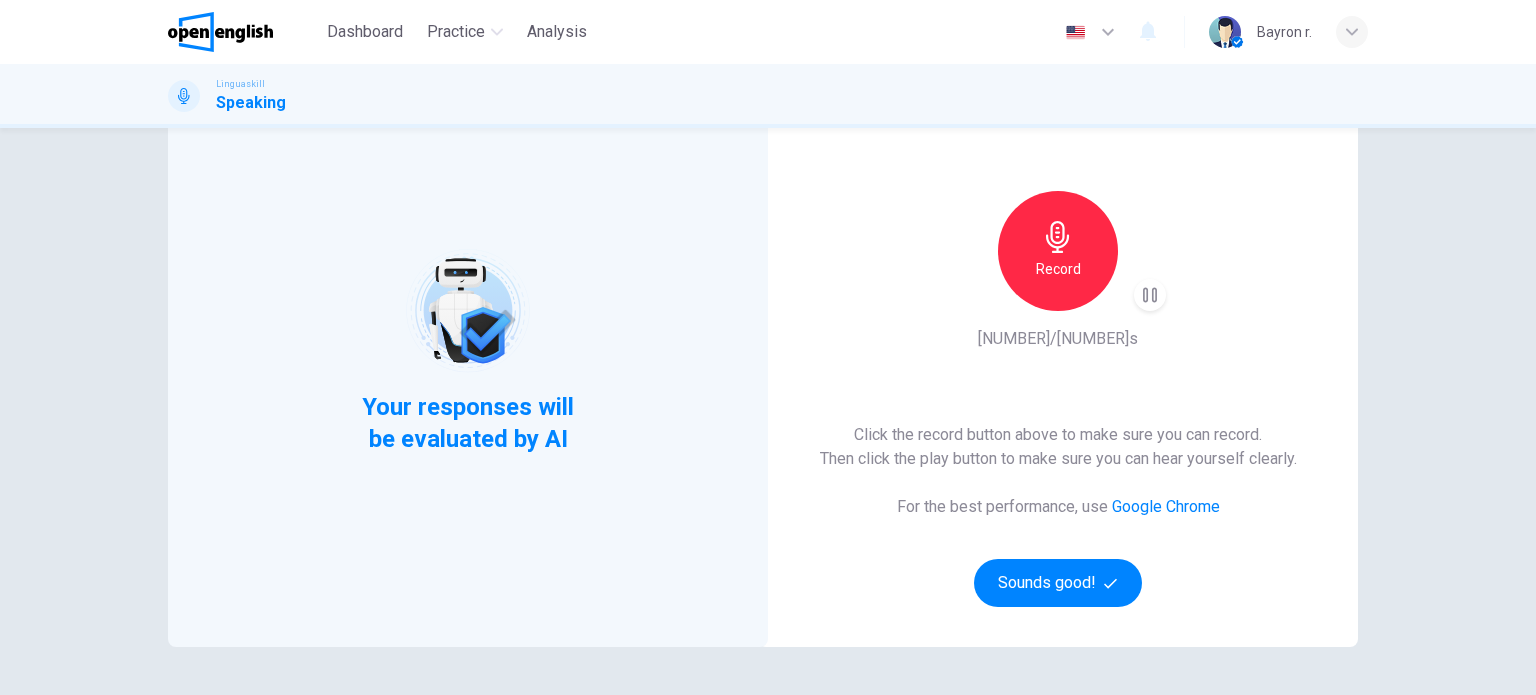 scroll, scrollTop: 200, scrollLeft: 0, axis: vertical 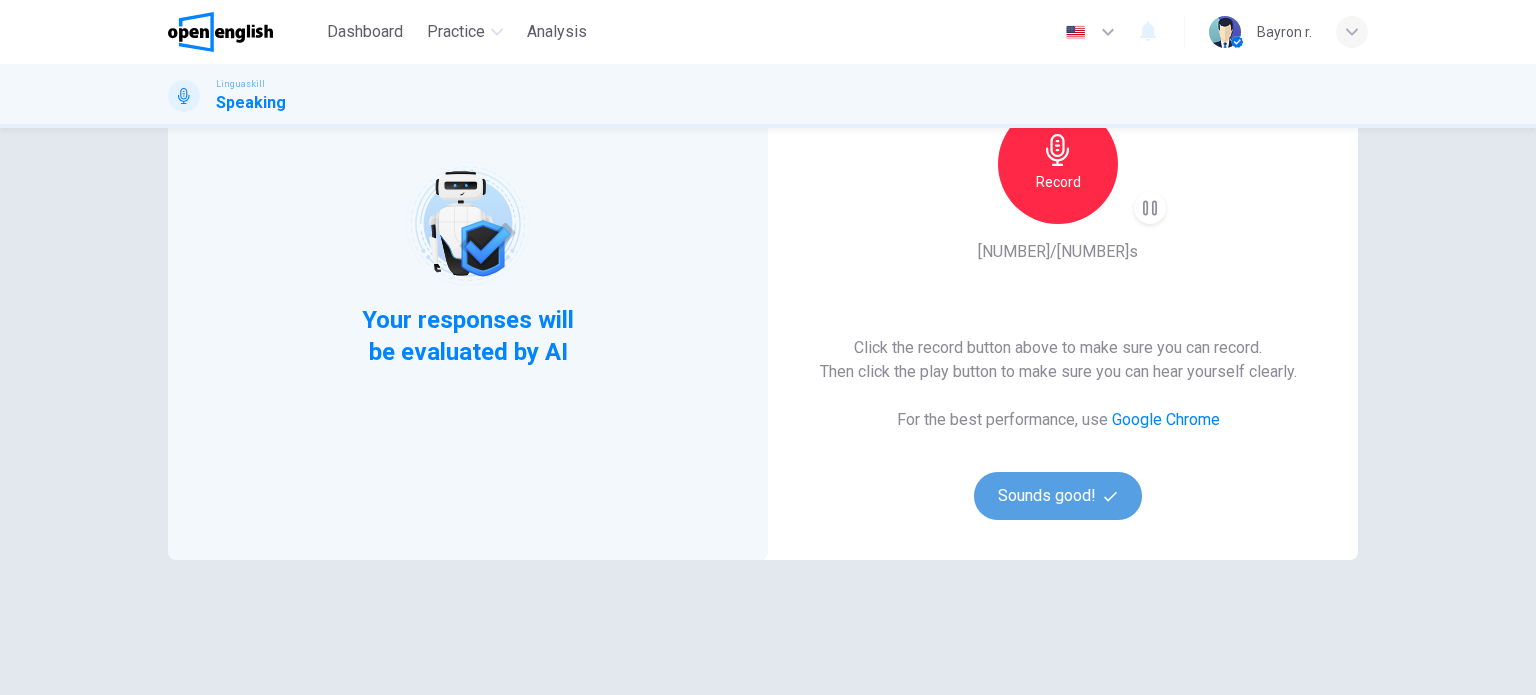 click on "Sounds good!" at bounding box center (1058, 496) 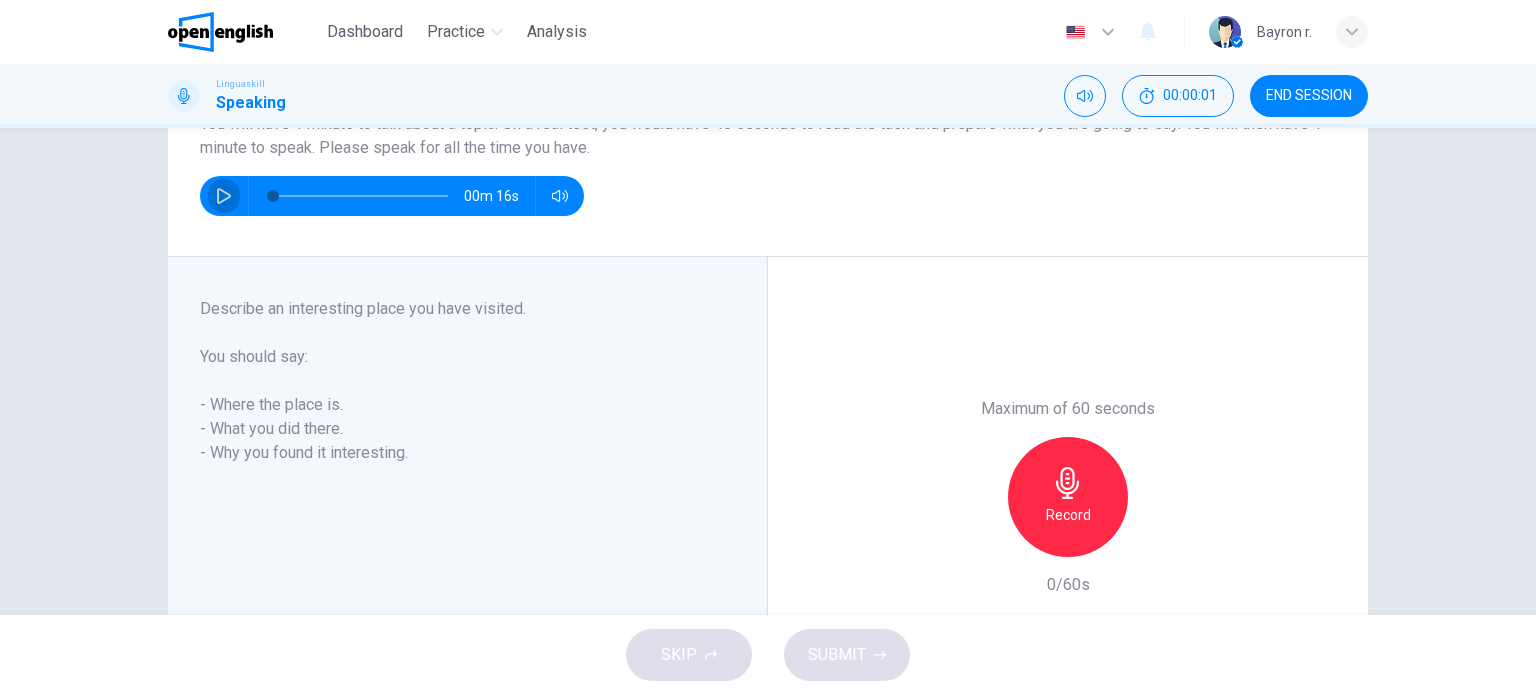 click at bounding box center [224, 196] 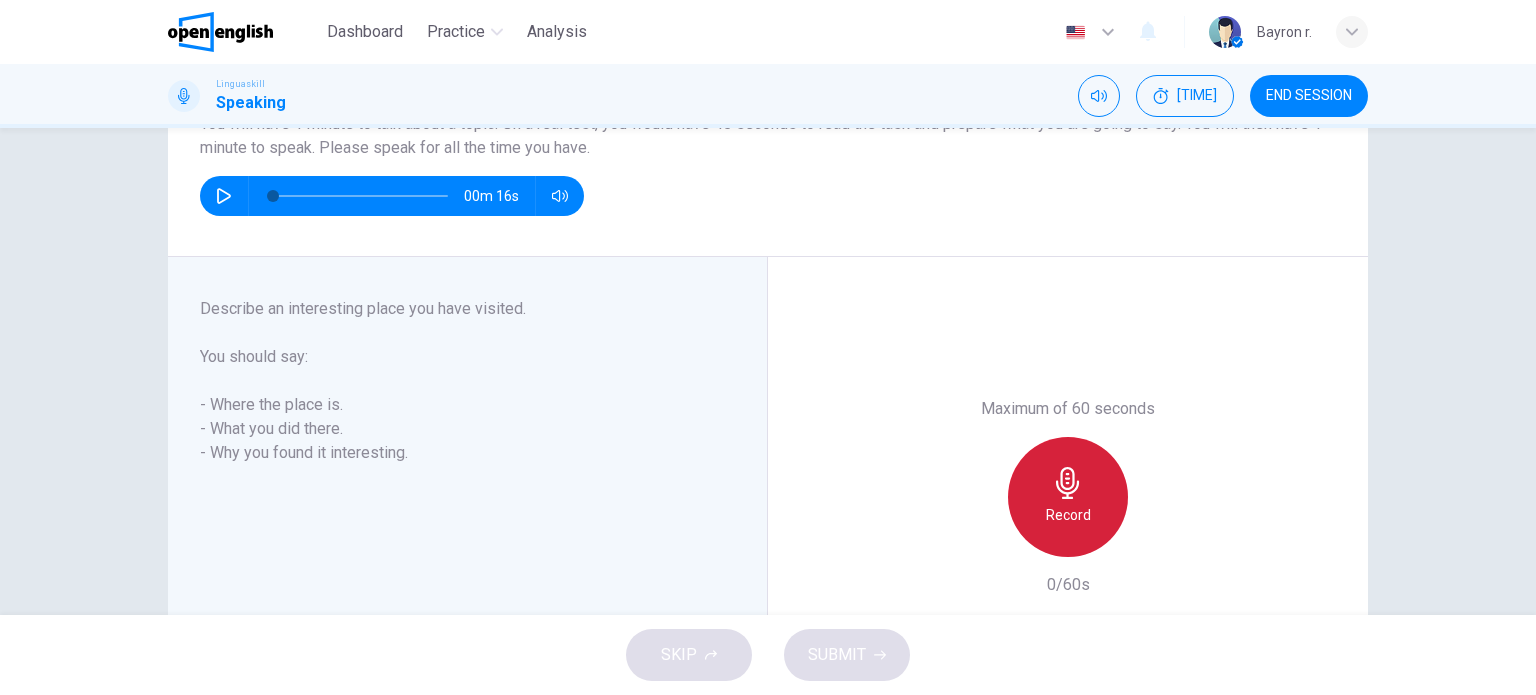 click on "Record" at bounding box center [1068, 515] 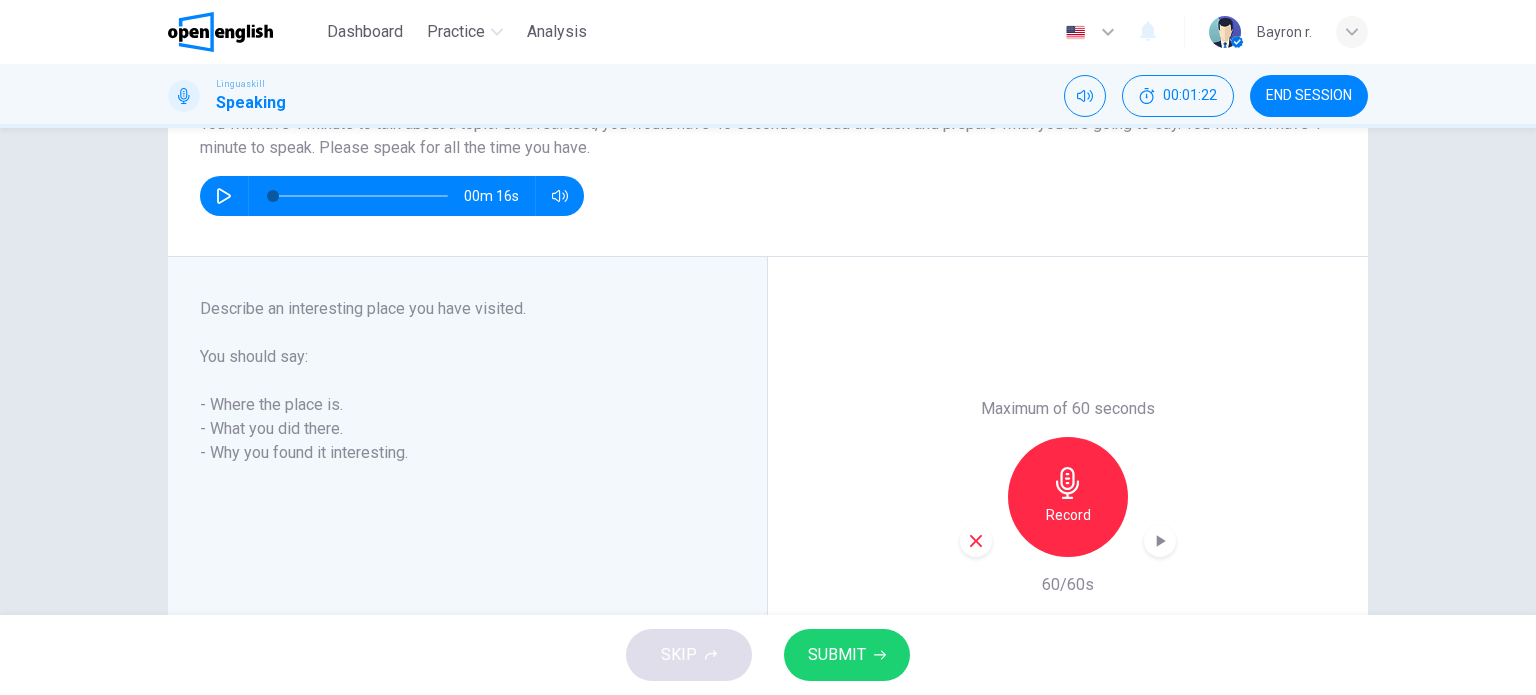 click on "SUBMIT" at bounding box center (837, 655) 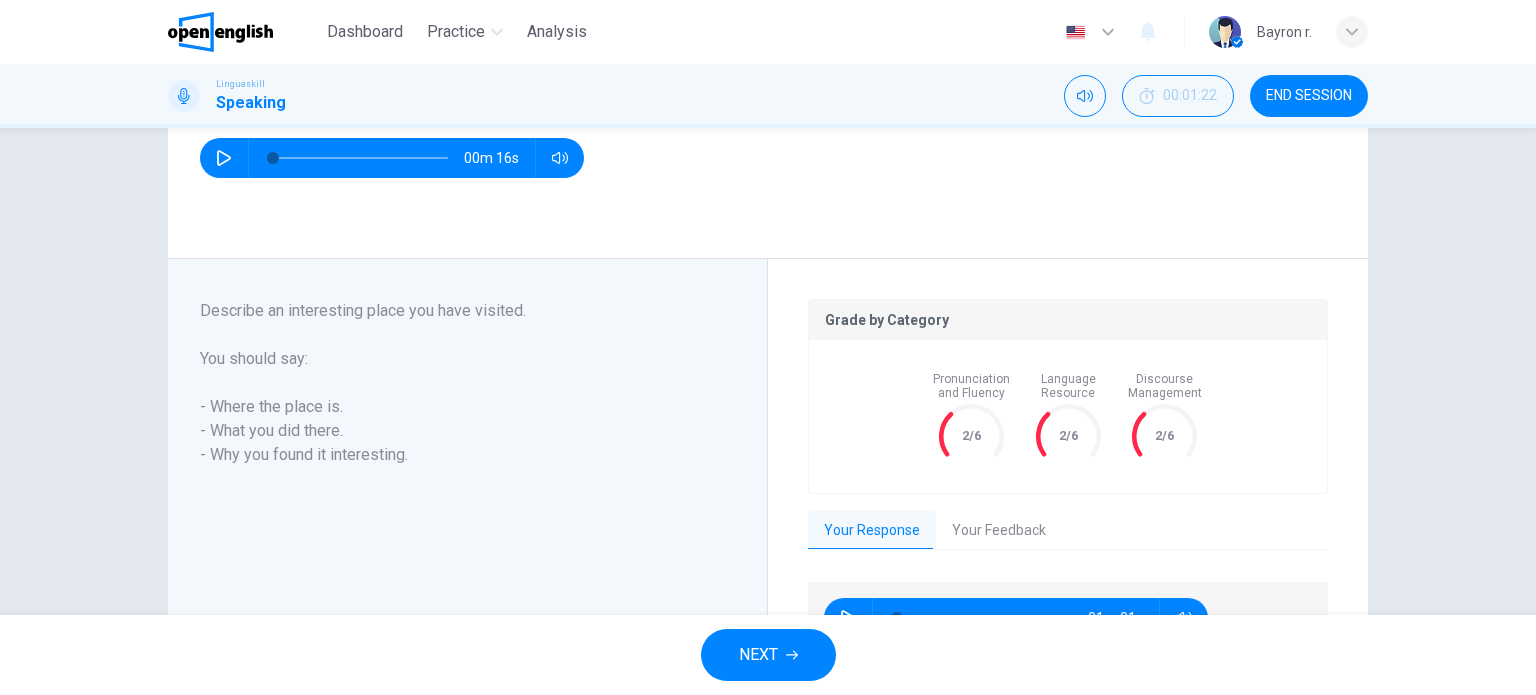 scroll, scrollTop: 400, scrollLeft: 0, axis: vertical 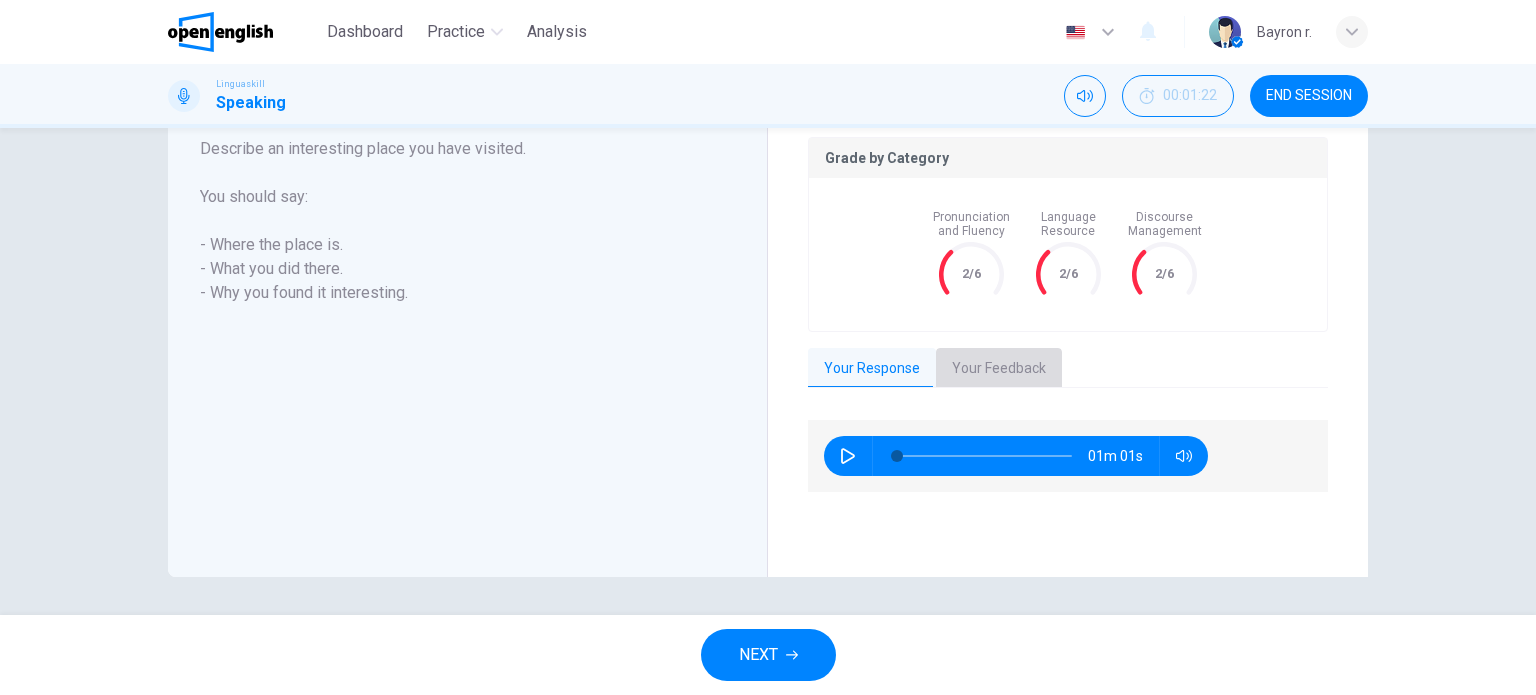click on "Your Feedback" at bounding box center [999, 369] 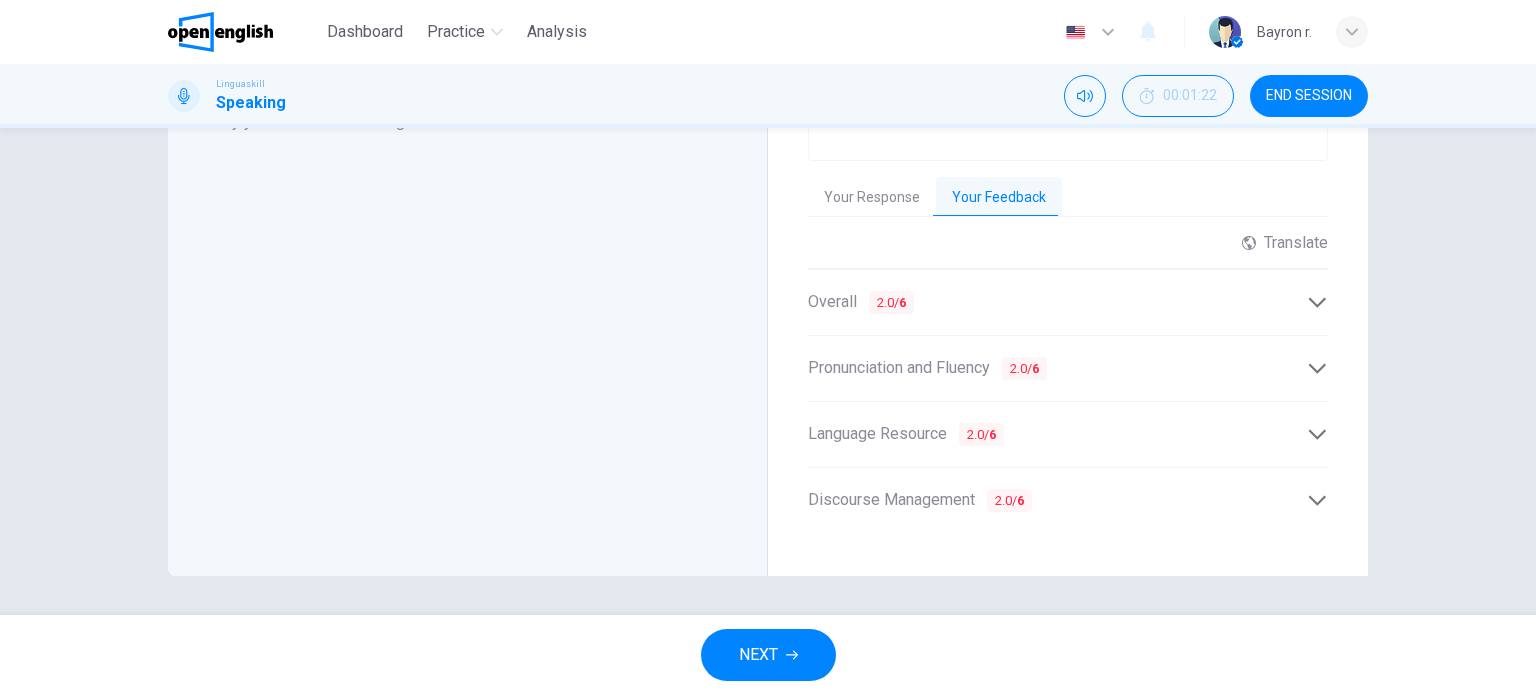 scroll, scrollTop: 572, scrollLeft: 0, axis: vertical 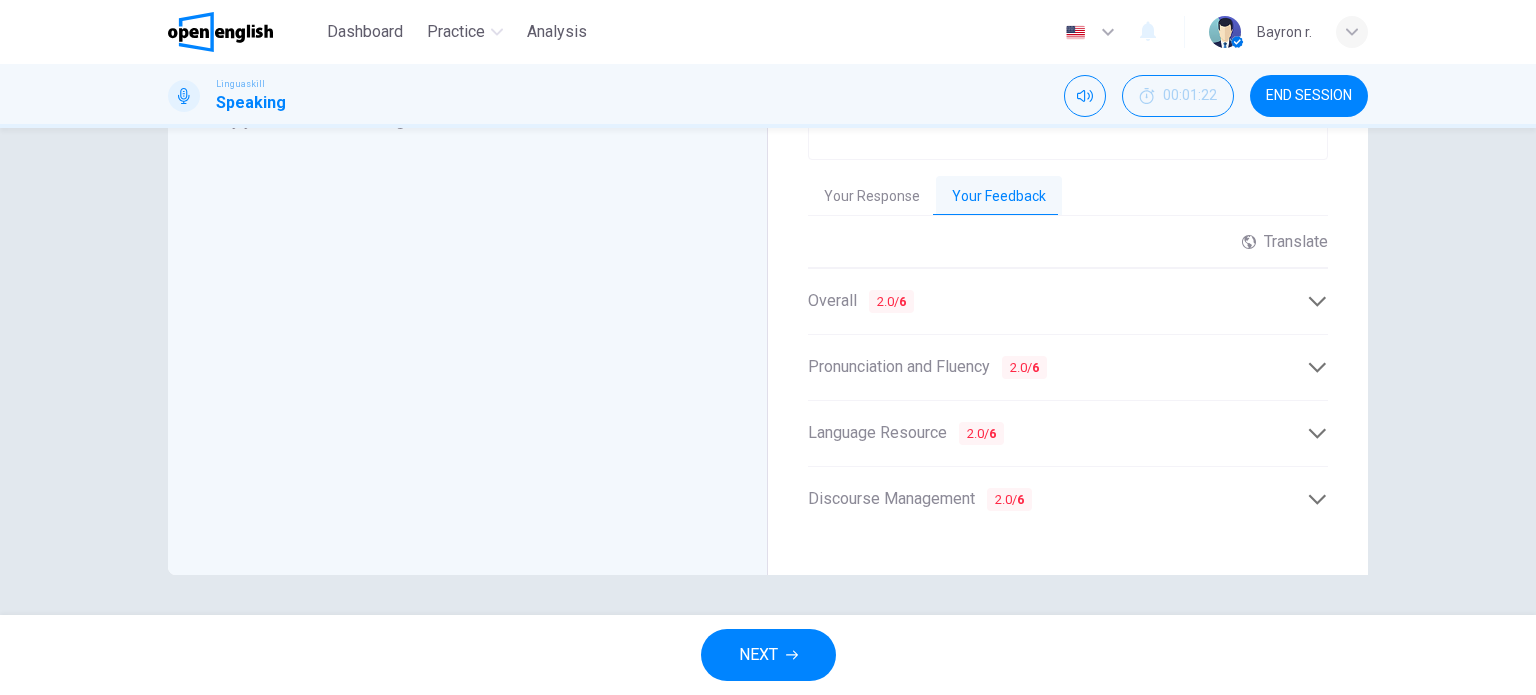 click on "Overall   2.0 / 6" at bounding box center [1057, 301] 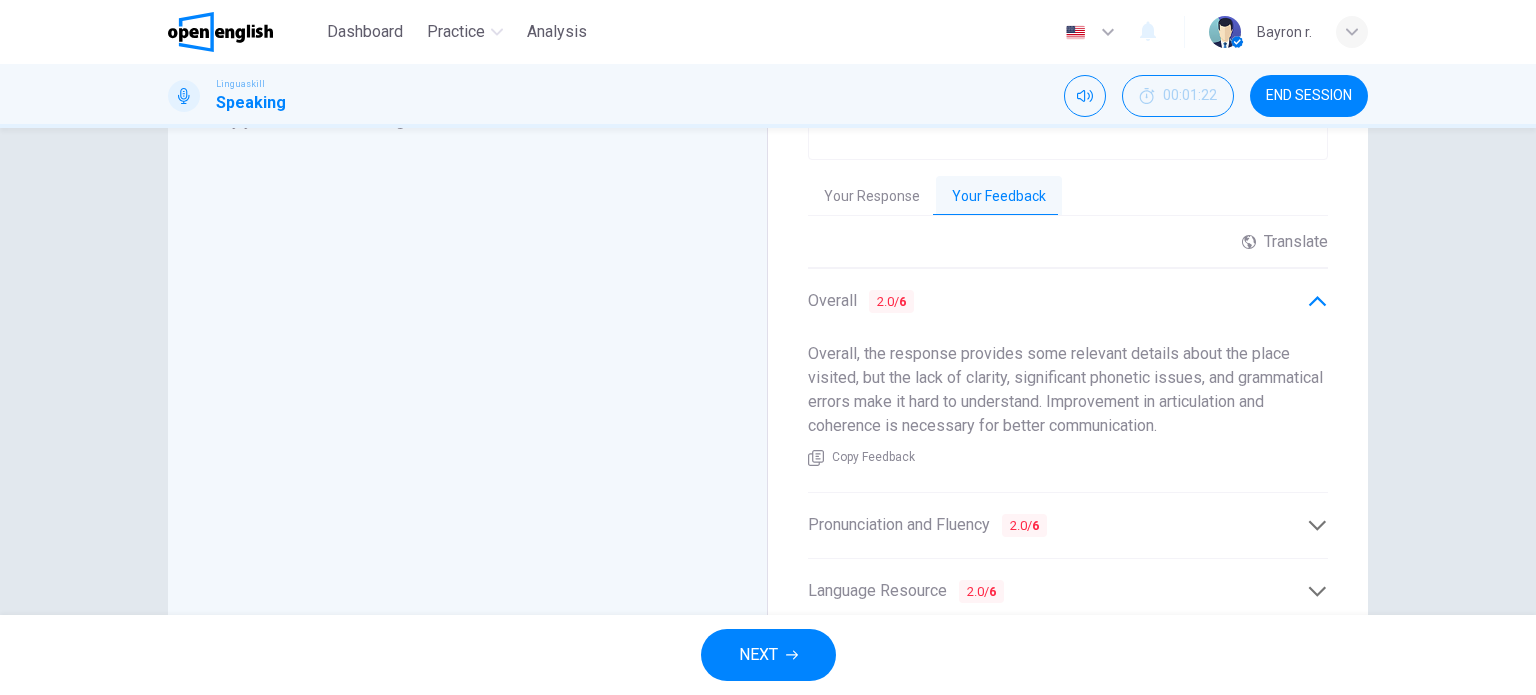 click on "Pronunciation and Fluency   2.0 / 6" at bounding box center [1057, 525] 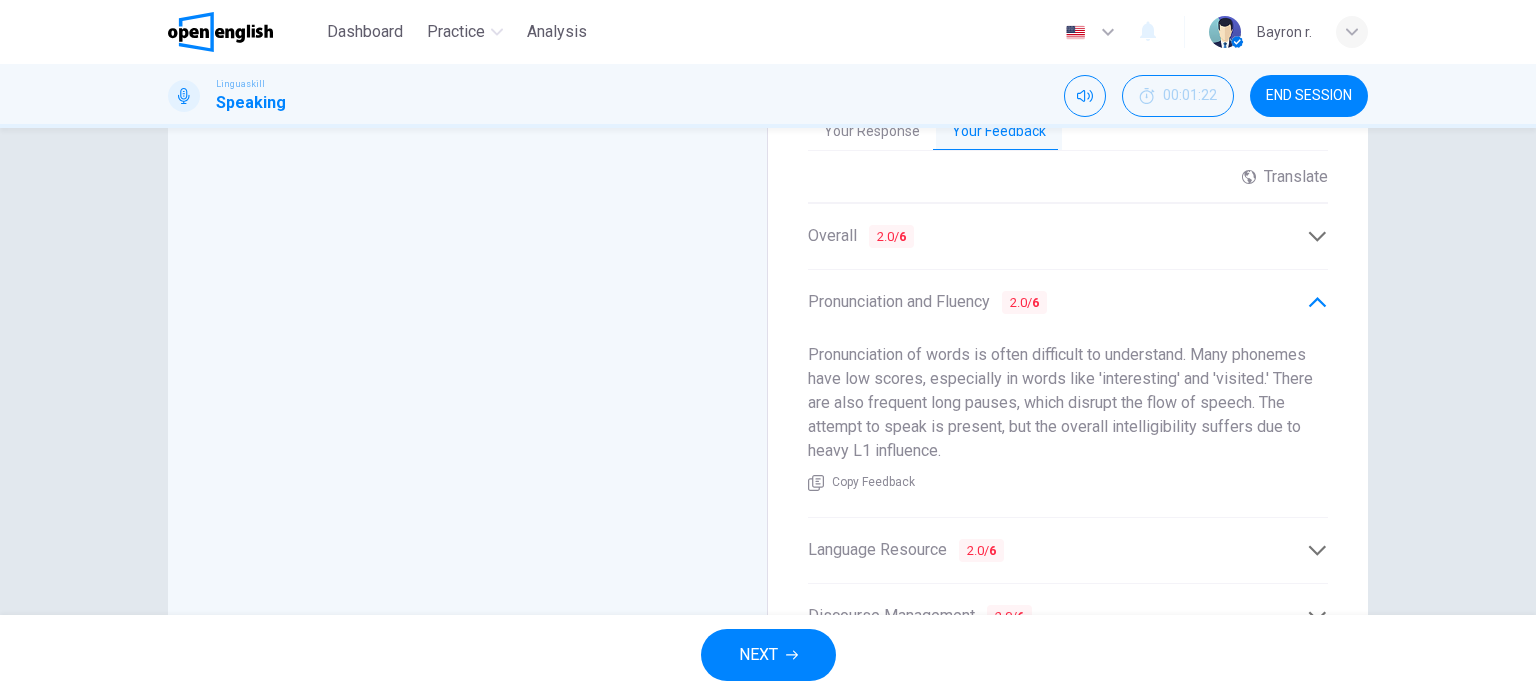 scroll, scrollTop: 672, scrollLeft: 0, axis: vertical 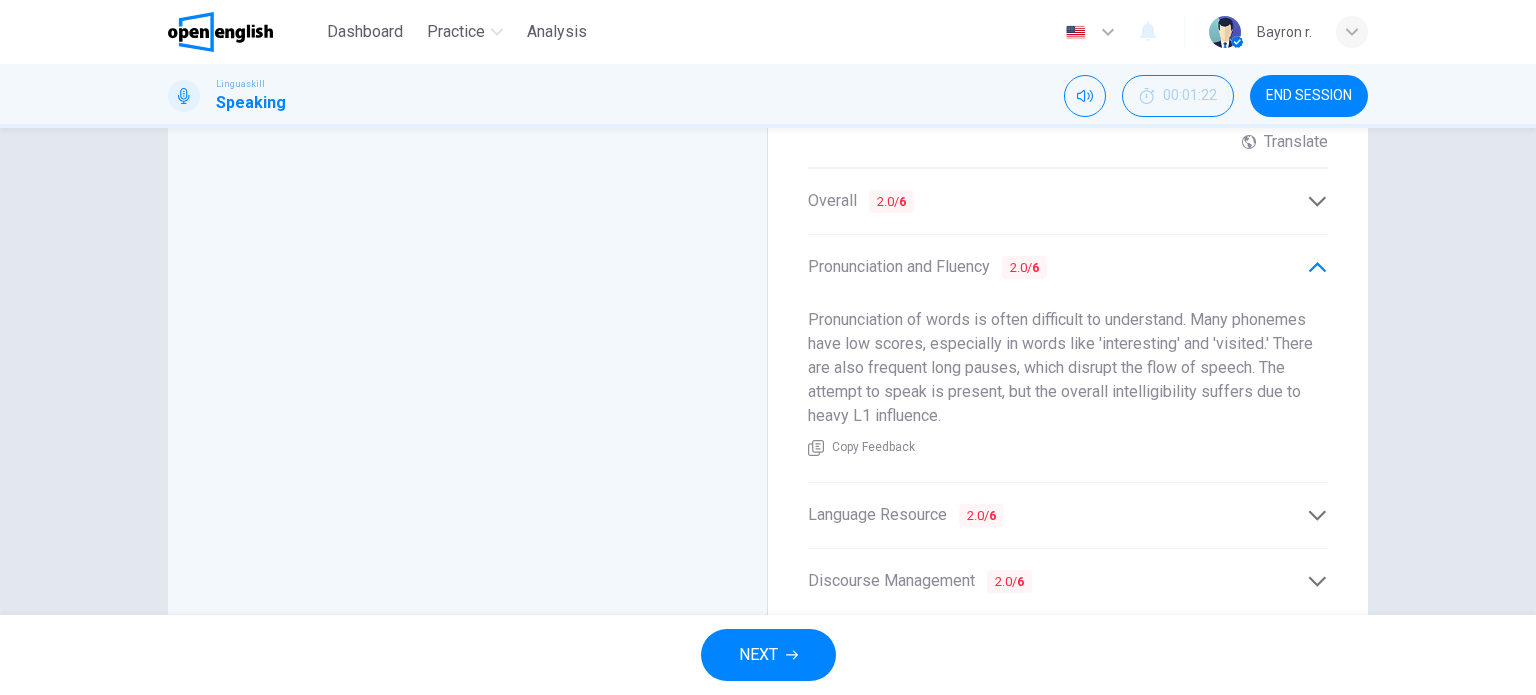 click on "Language Resource   2.0 / 6" at bounding box center [1057, 515] 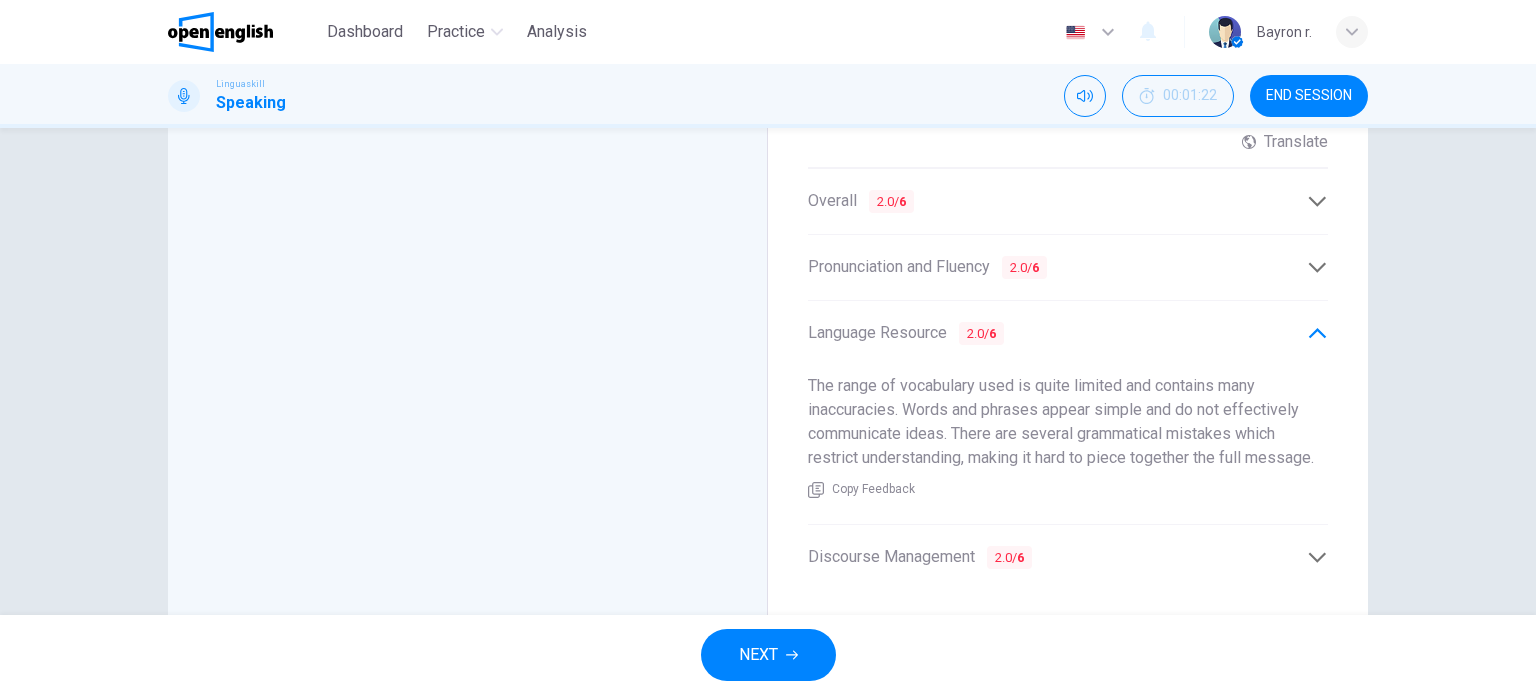 click on "Discourse Management 2.0 / 6" at bounding box center (1068, 557) 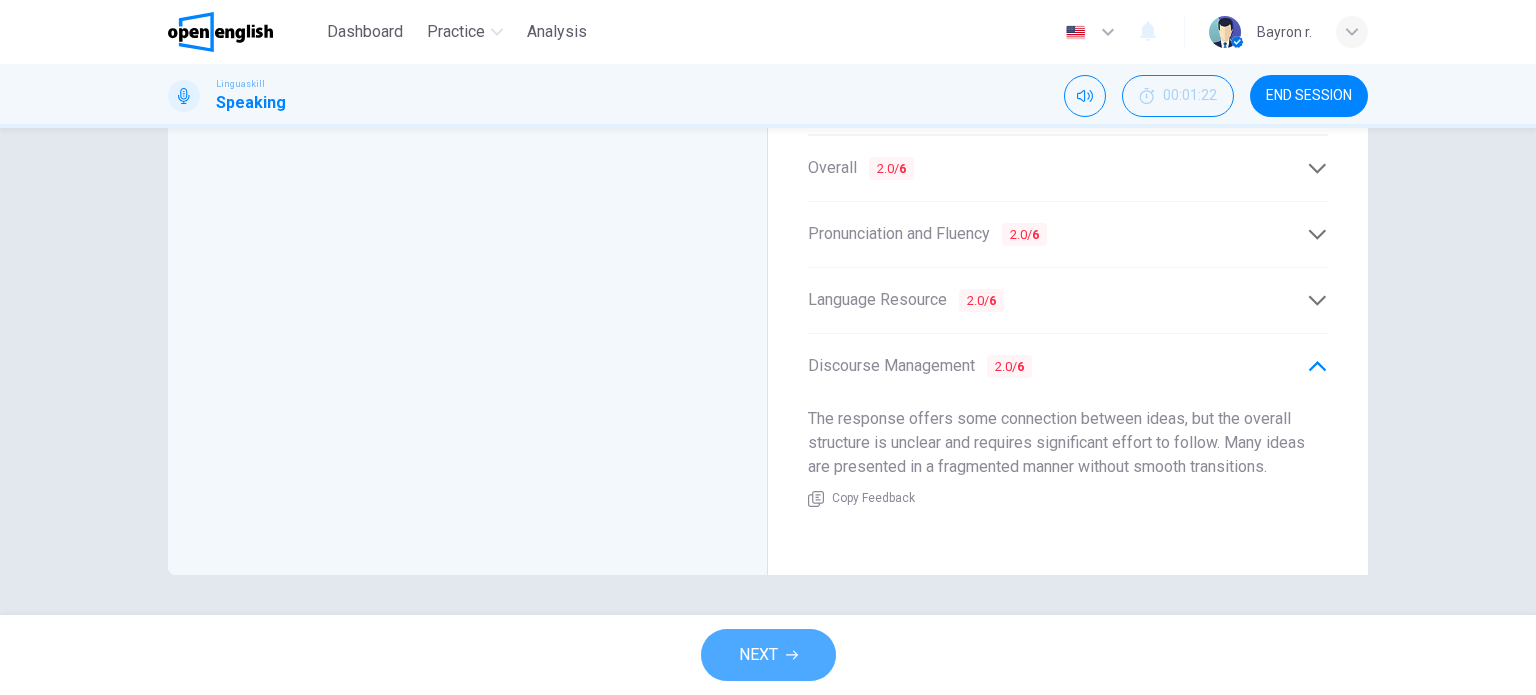 click on "NEXT" at bounding box center (768, 655) 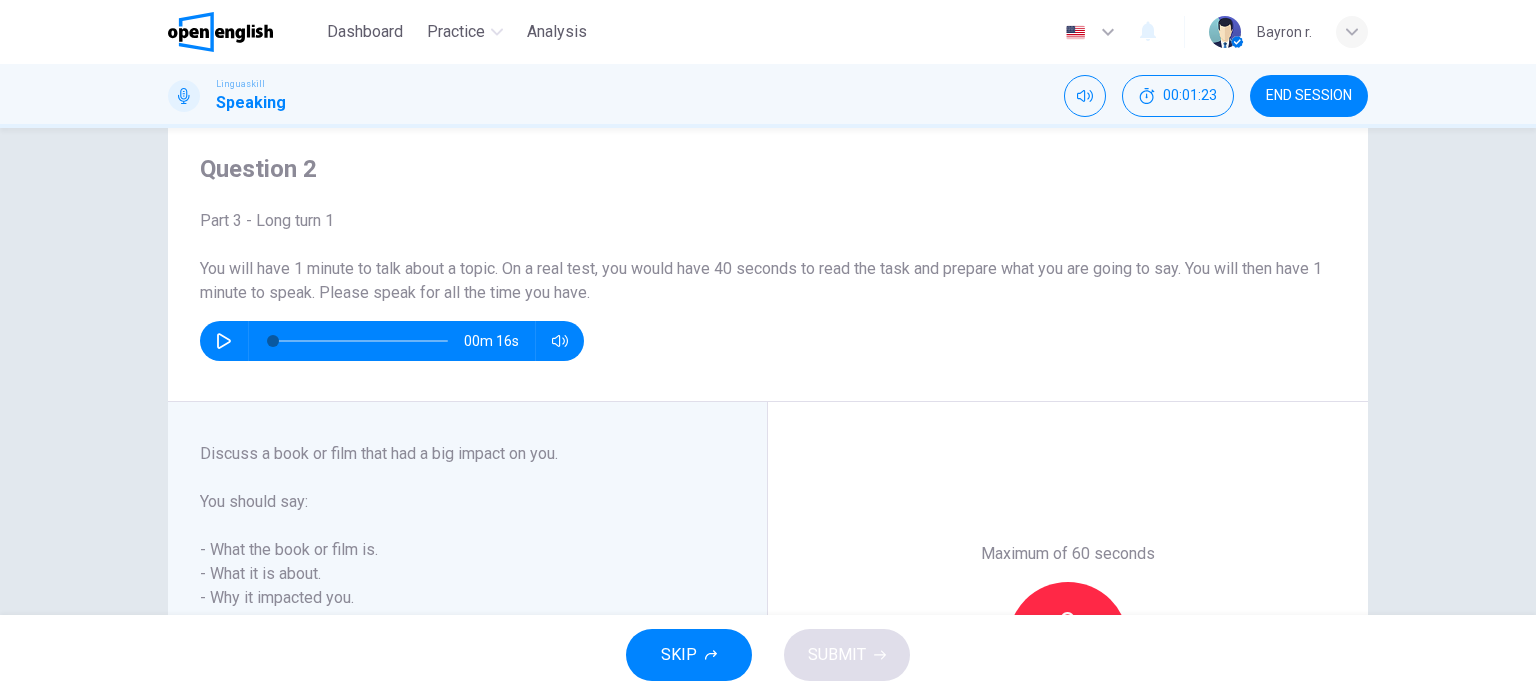 scroll, scrollTop: 100, scrollLeft: 0, axis: vertical 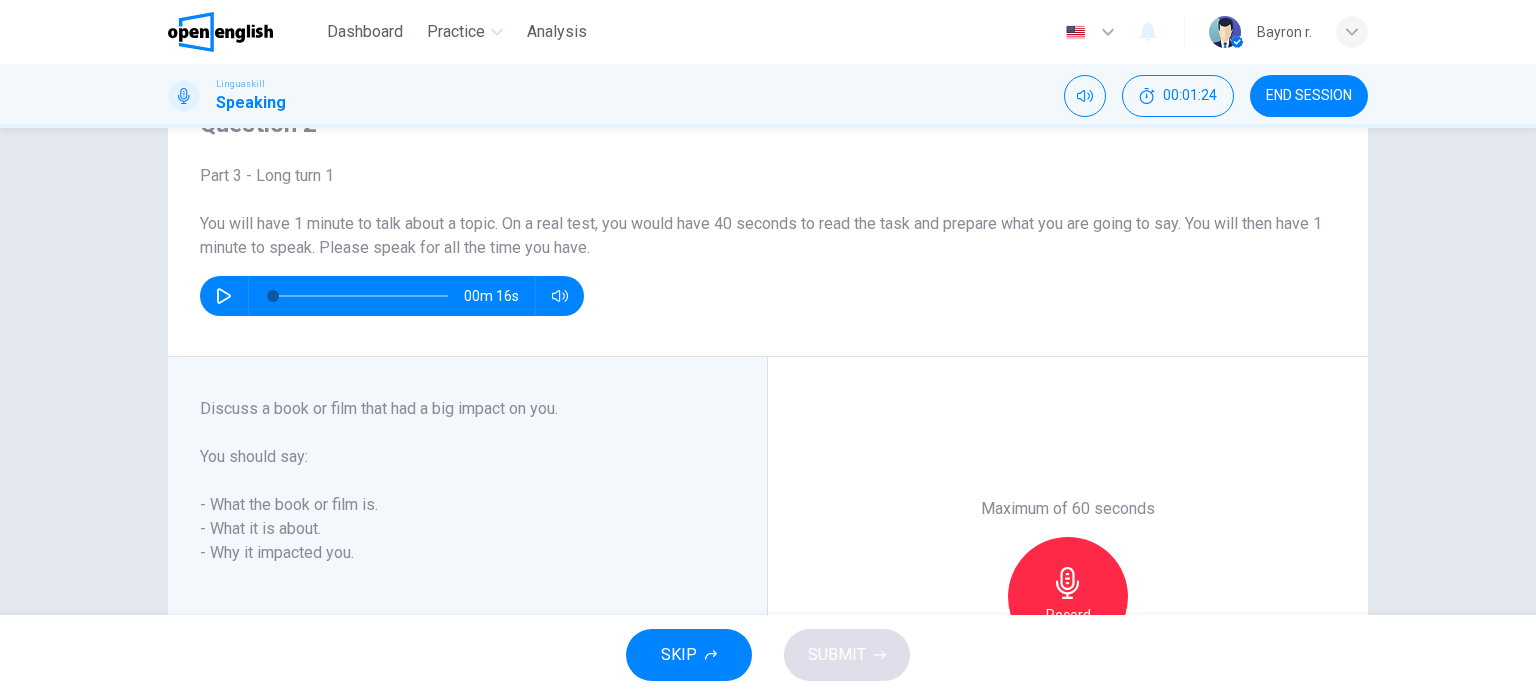 click at bounding box center [224, 296] 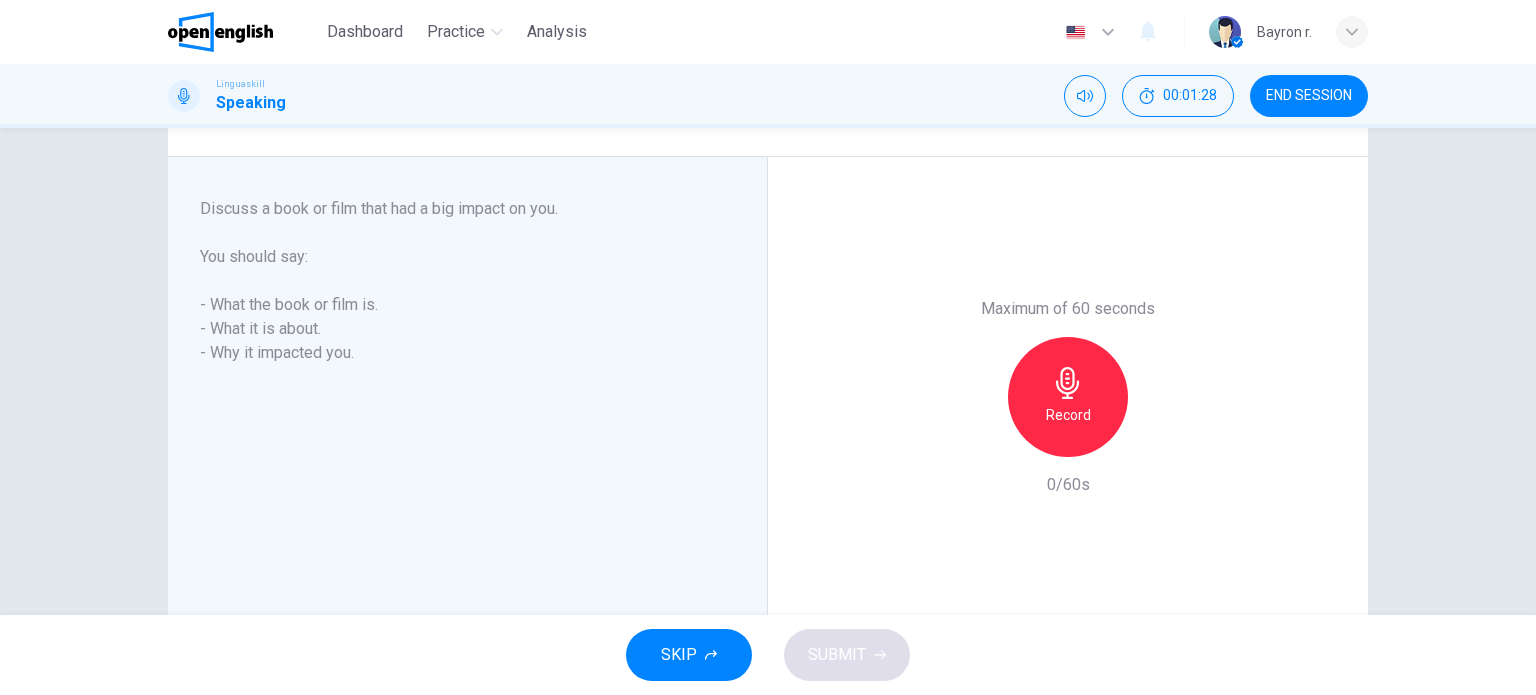 scroll, scrollTop: 200, scrollLeft: 0, axis: vertical 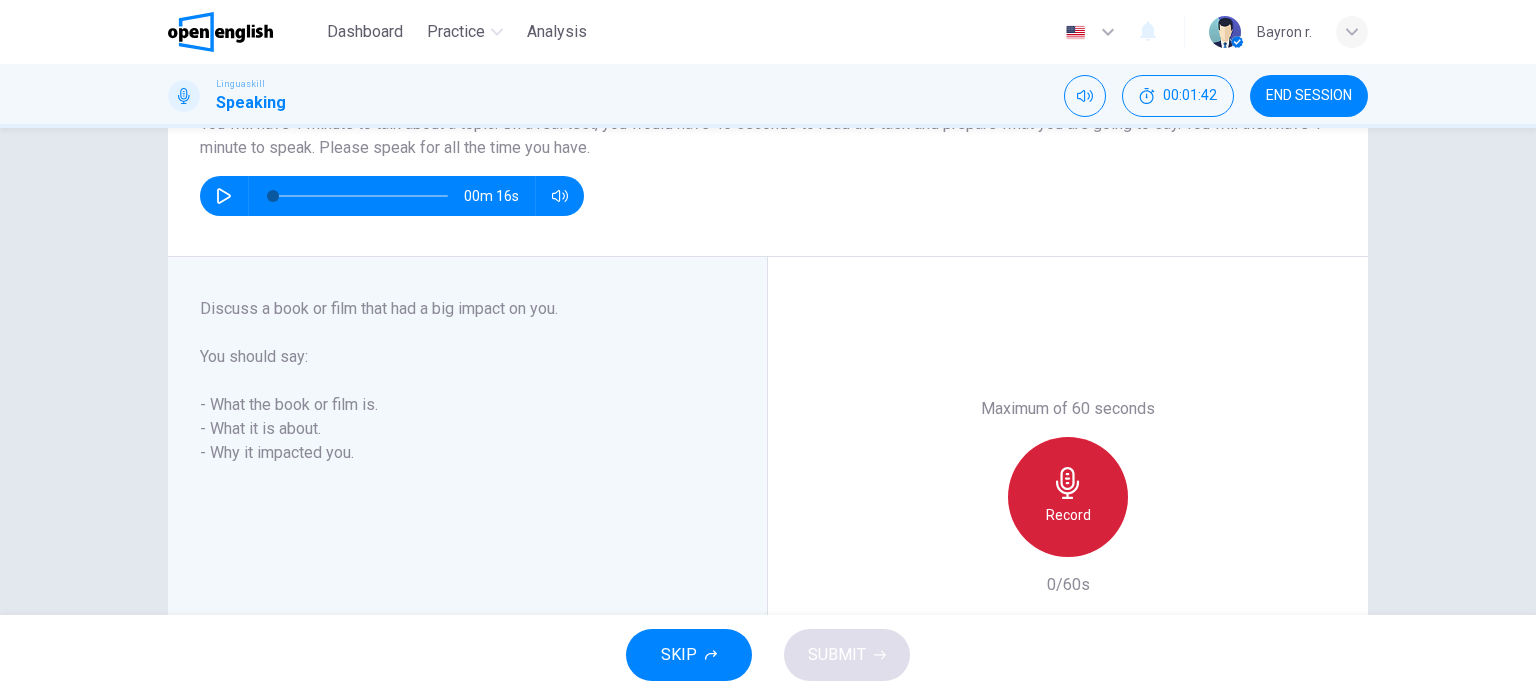 click on "Record" at bounding box center [1068, 497] 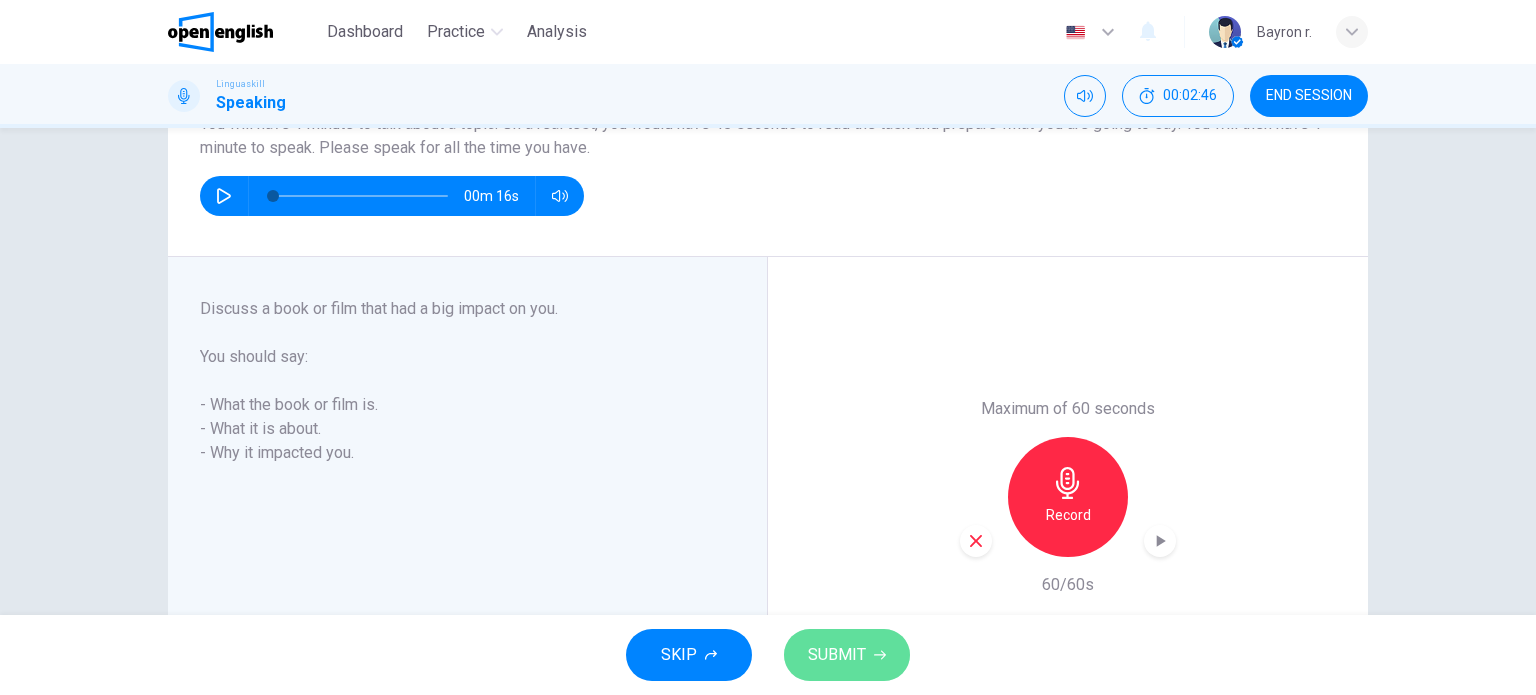 click on "SUBMIT" at bounding box center [847, 655] 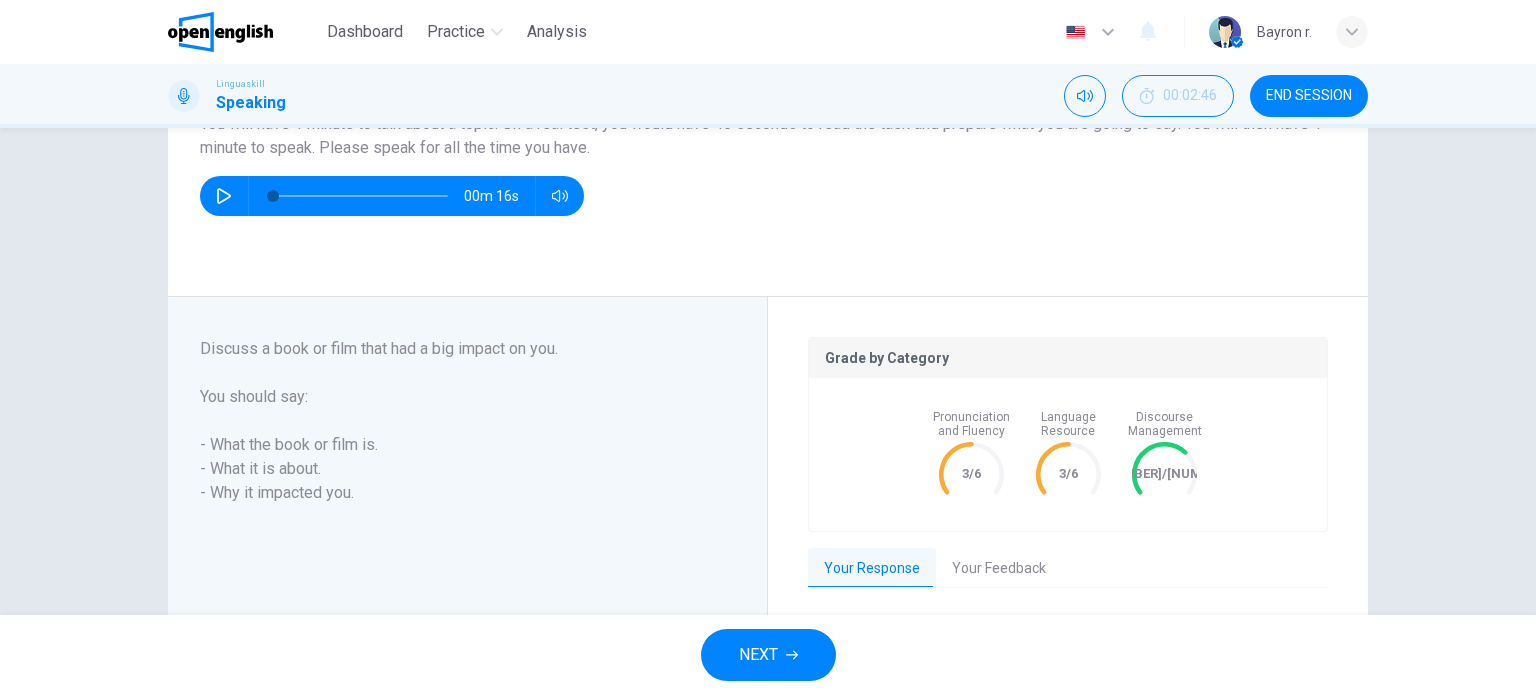 click on "NEXT" at bounding box center (768, 655) 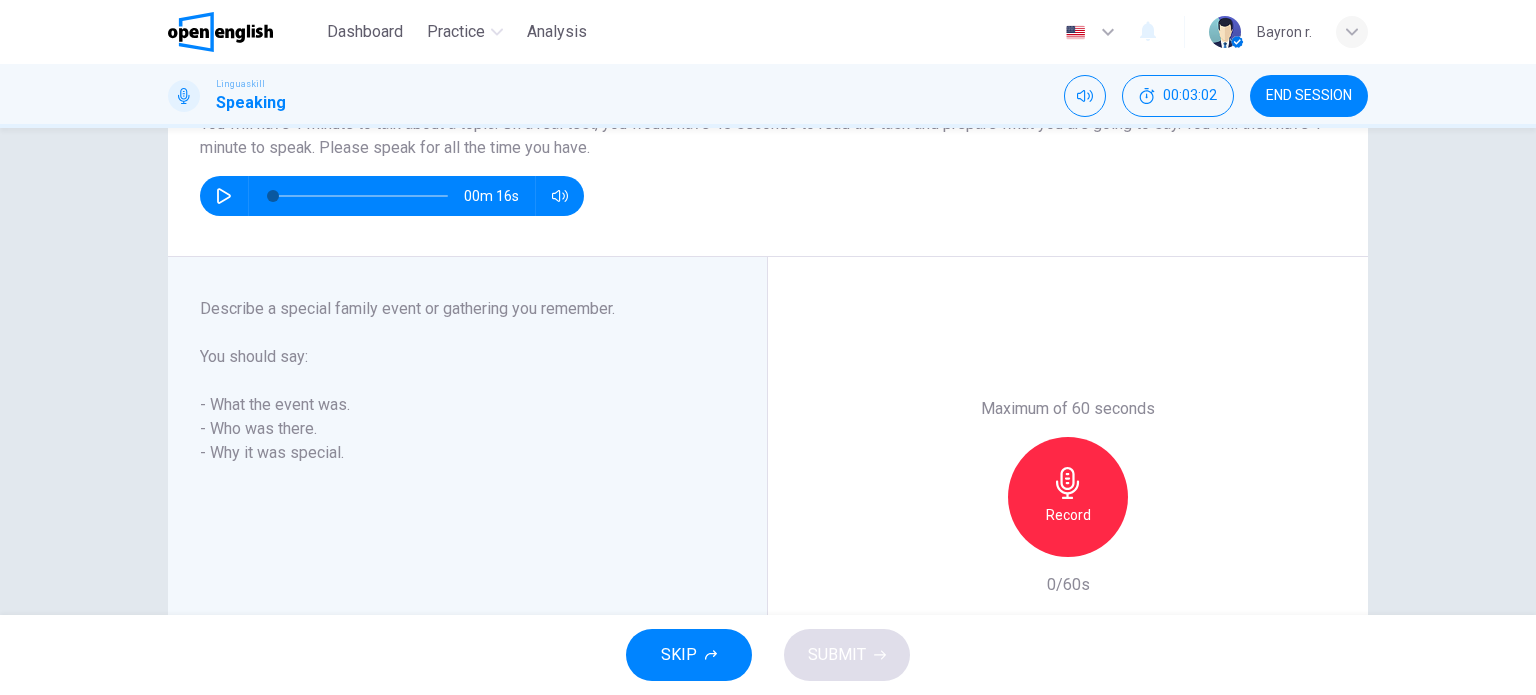 click on "Record" at bounding box center [1068, 497] 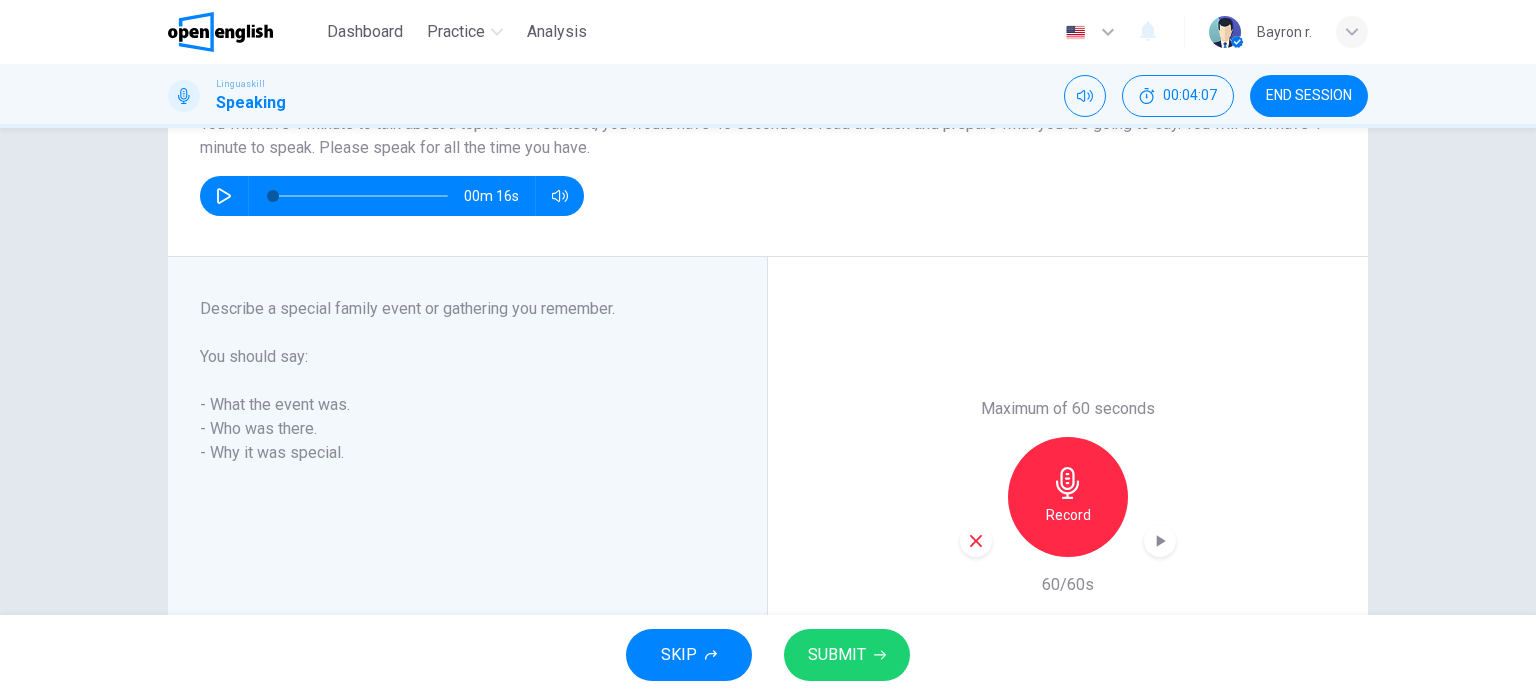 click on "SUBMIT" at bounding box center (847, 655) 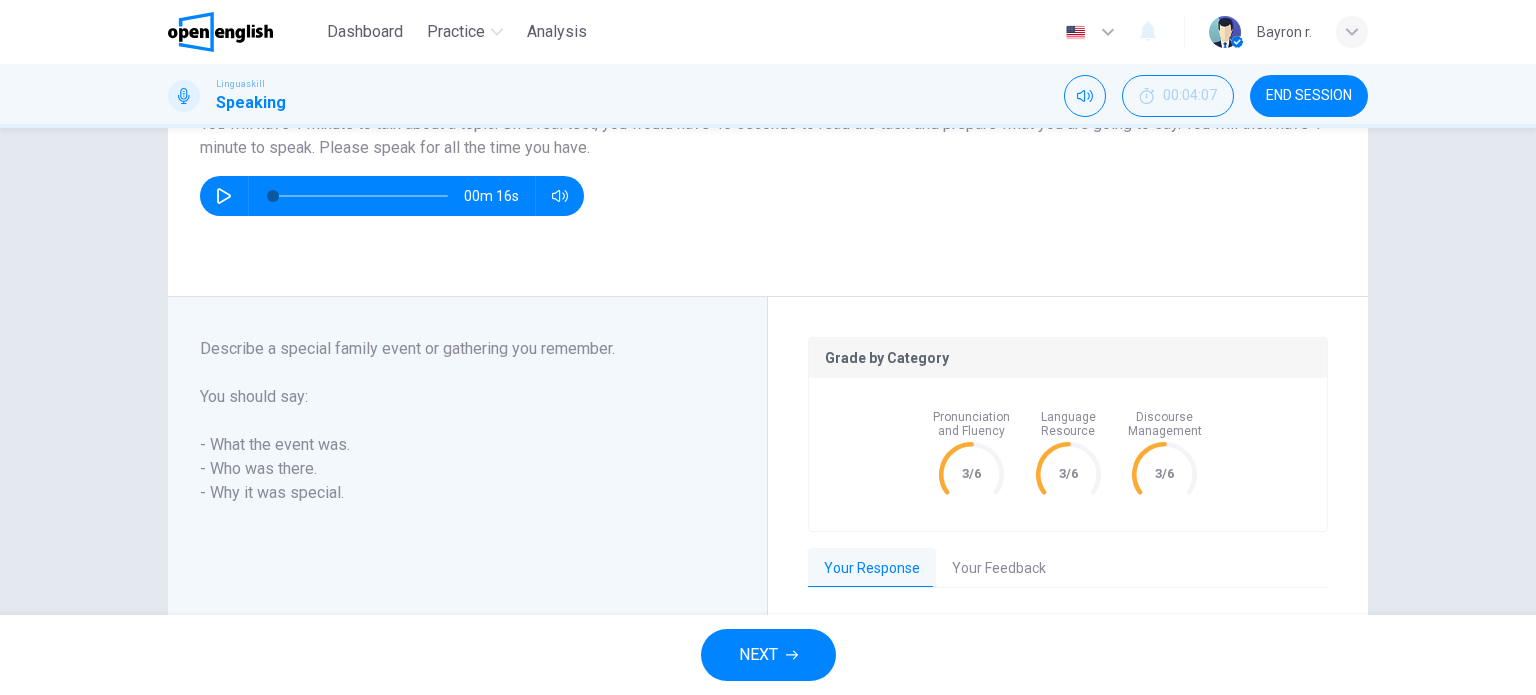 click on "NEXT" at bounding box center [758, 655] 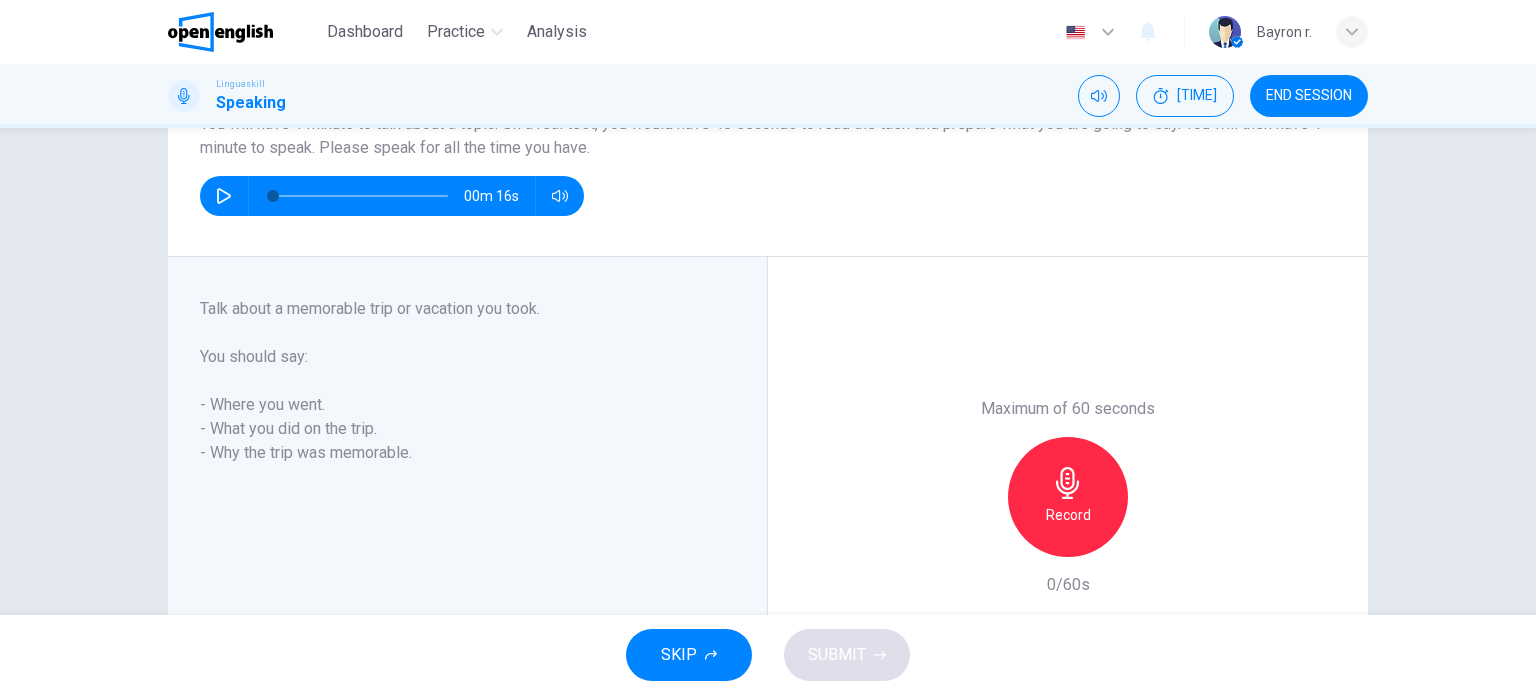 click on "Record" at bounding box center [1068, 497] 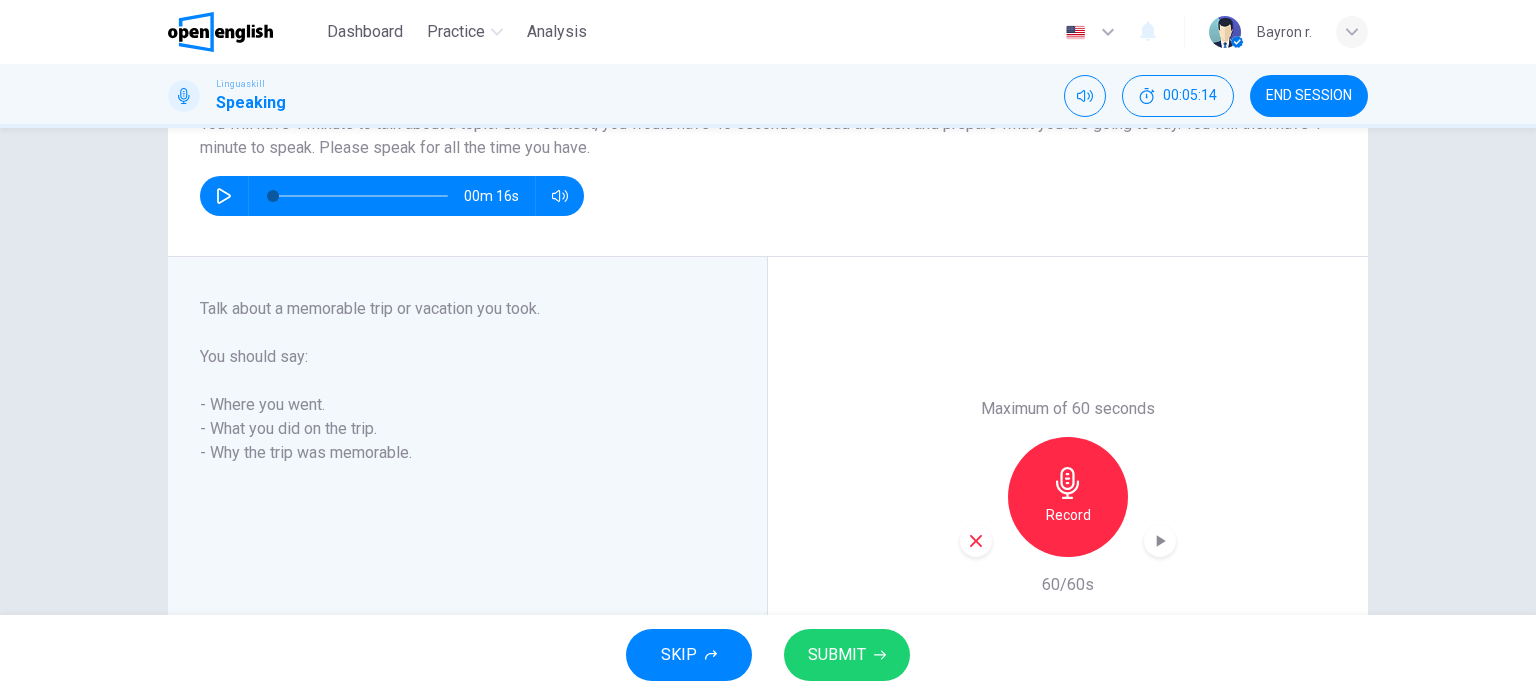 click on "SUBMIT" at bounding box center [847, 655] 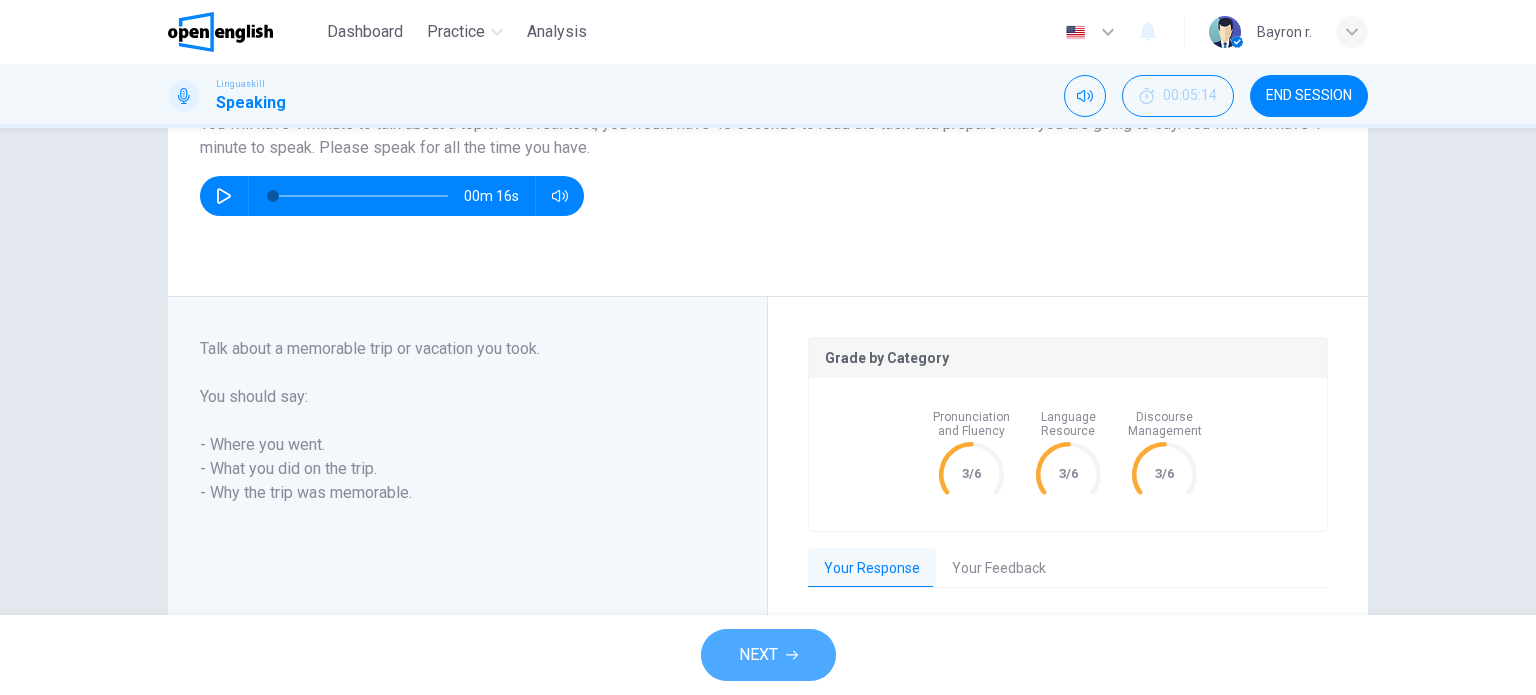 click on "NEXT" at bounding box center [768, 655] 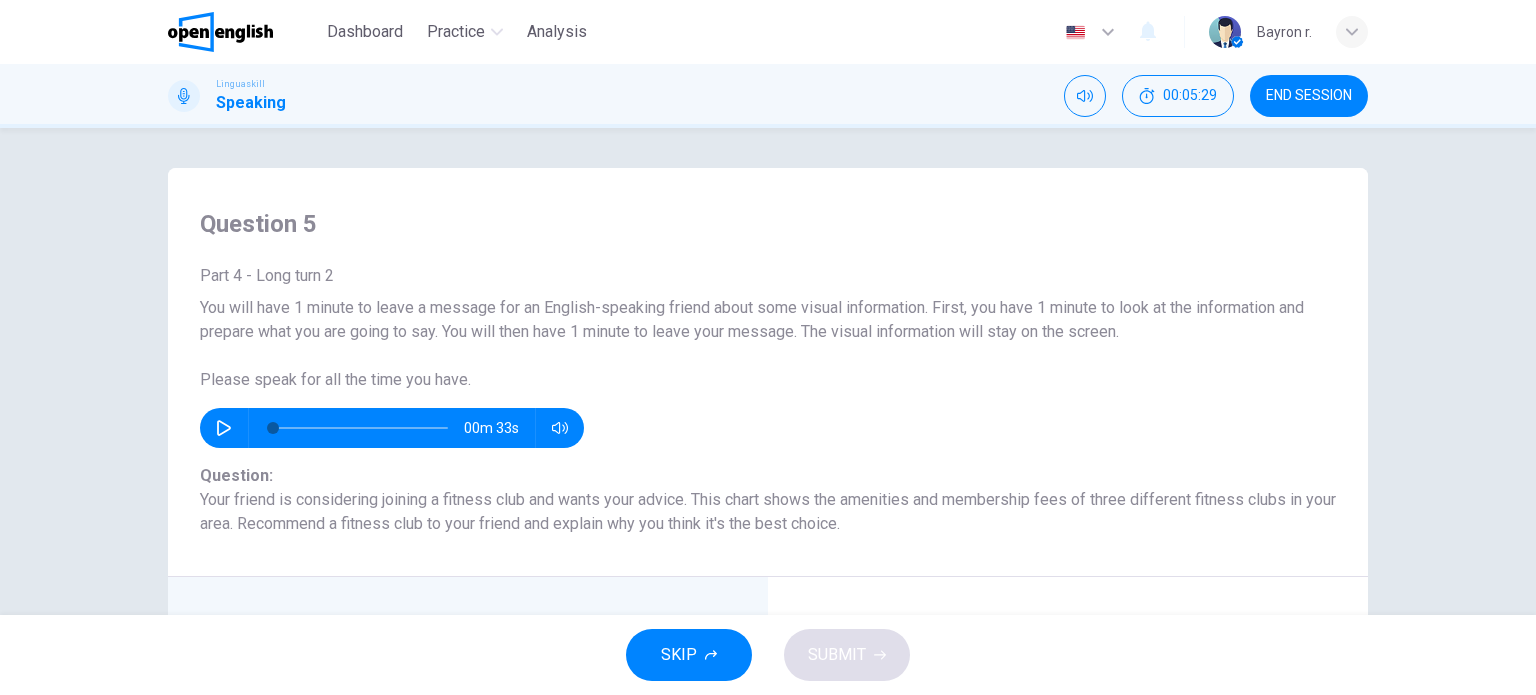 scroll, scrollTop: 100, scrollLeft: 0, axis: vertical 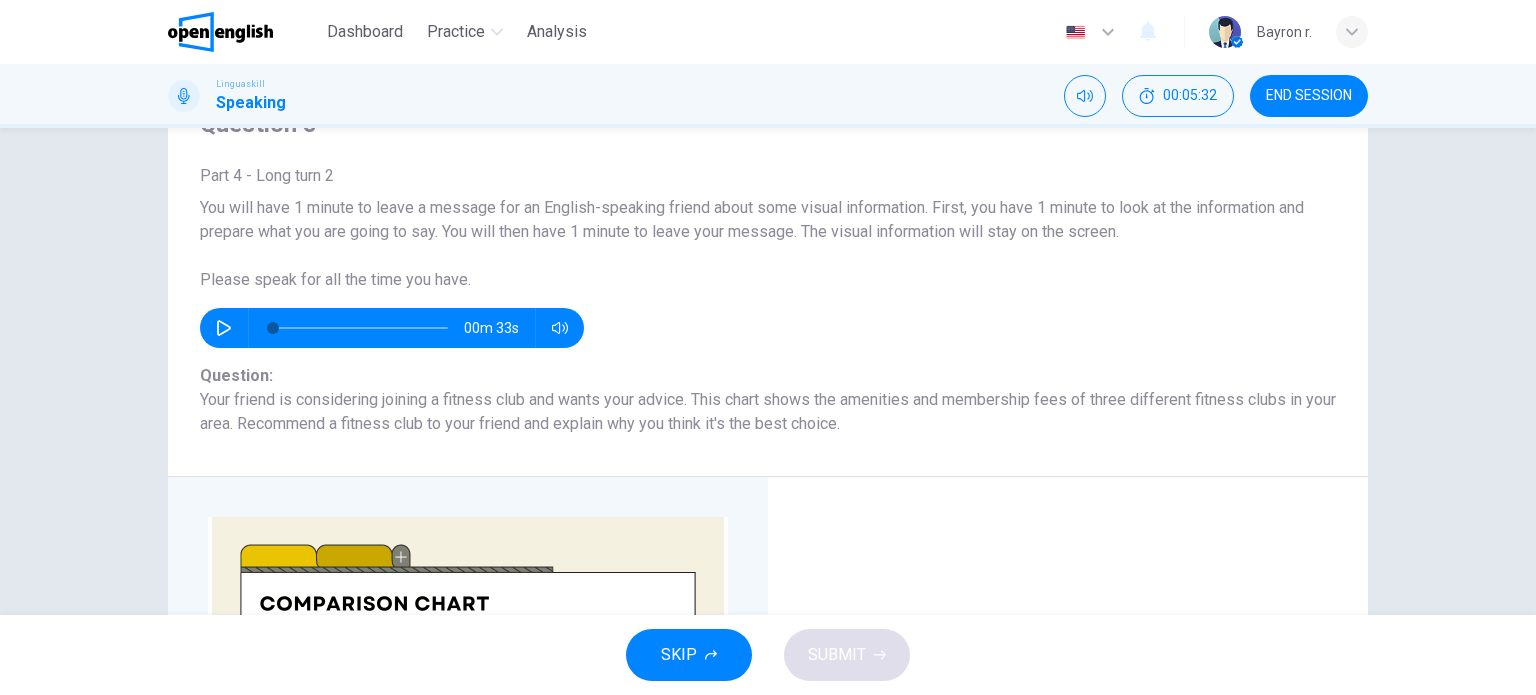 click at bounding box center (224, 328) 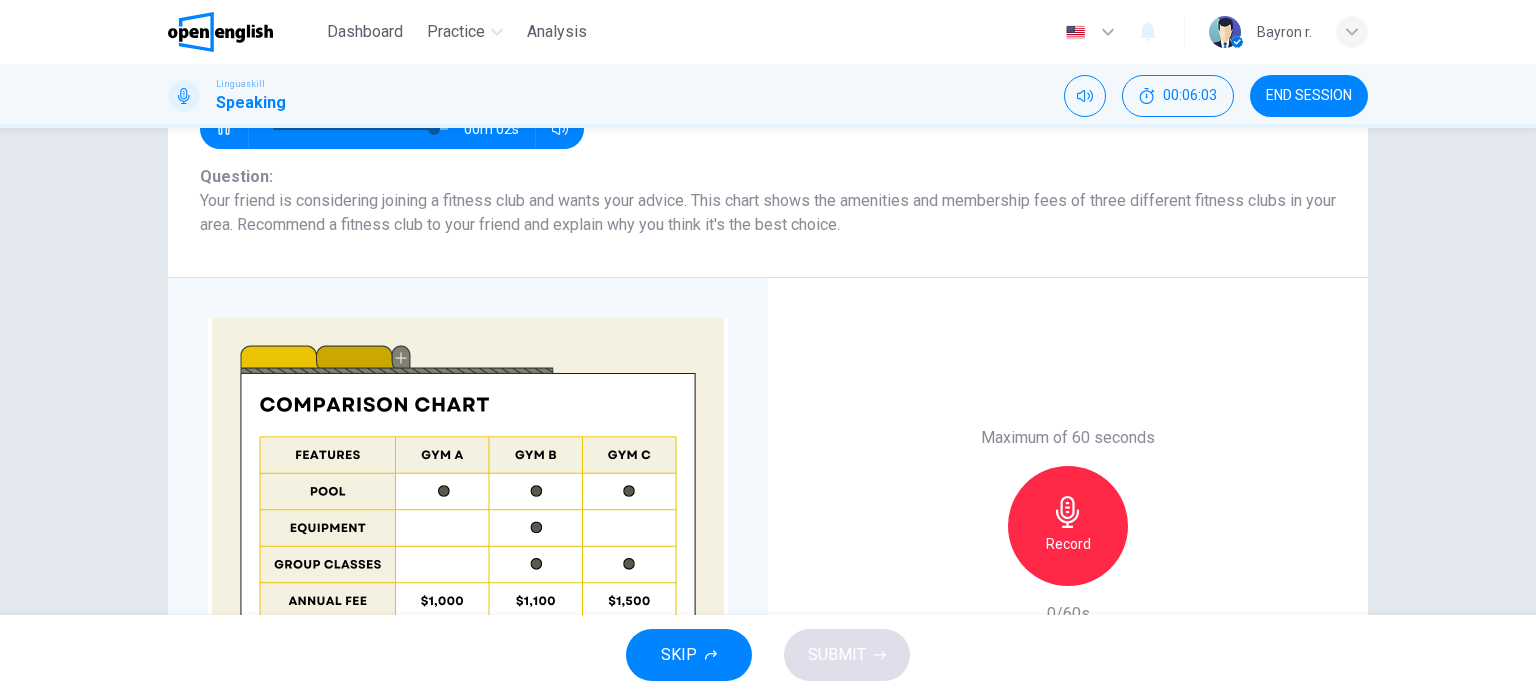 scroll, scrollTop: 200, scrollLeft: 0, axis: vertical 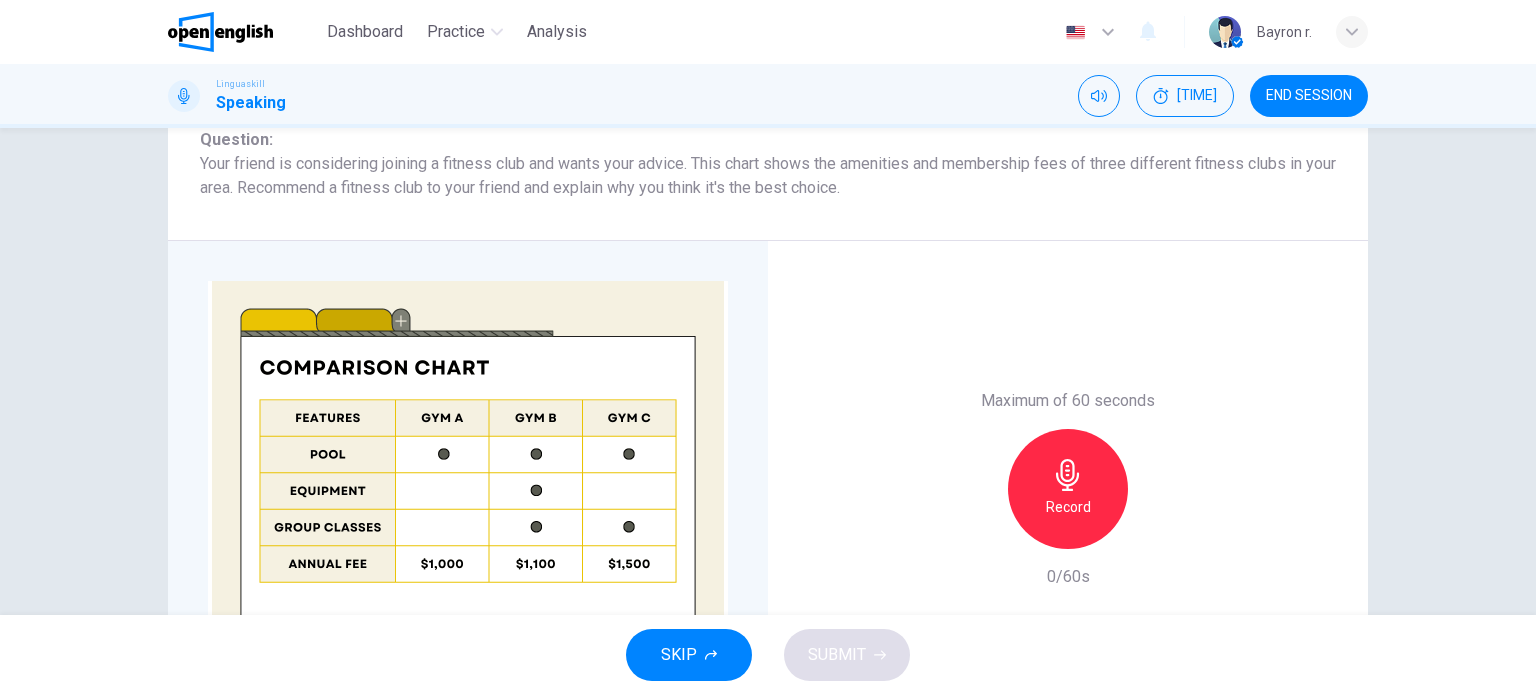 click on "Record" at bounding box center (1068, 507) 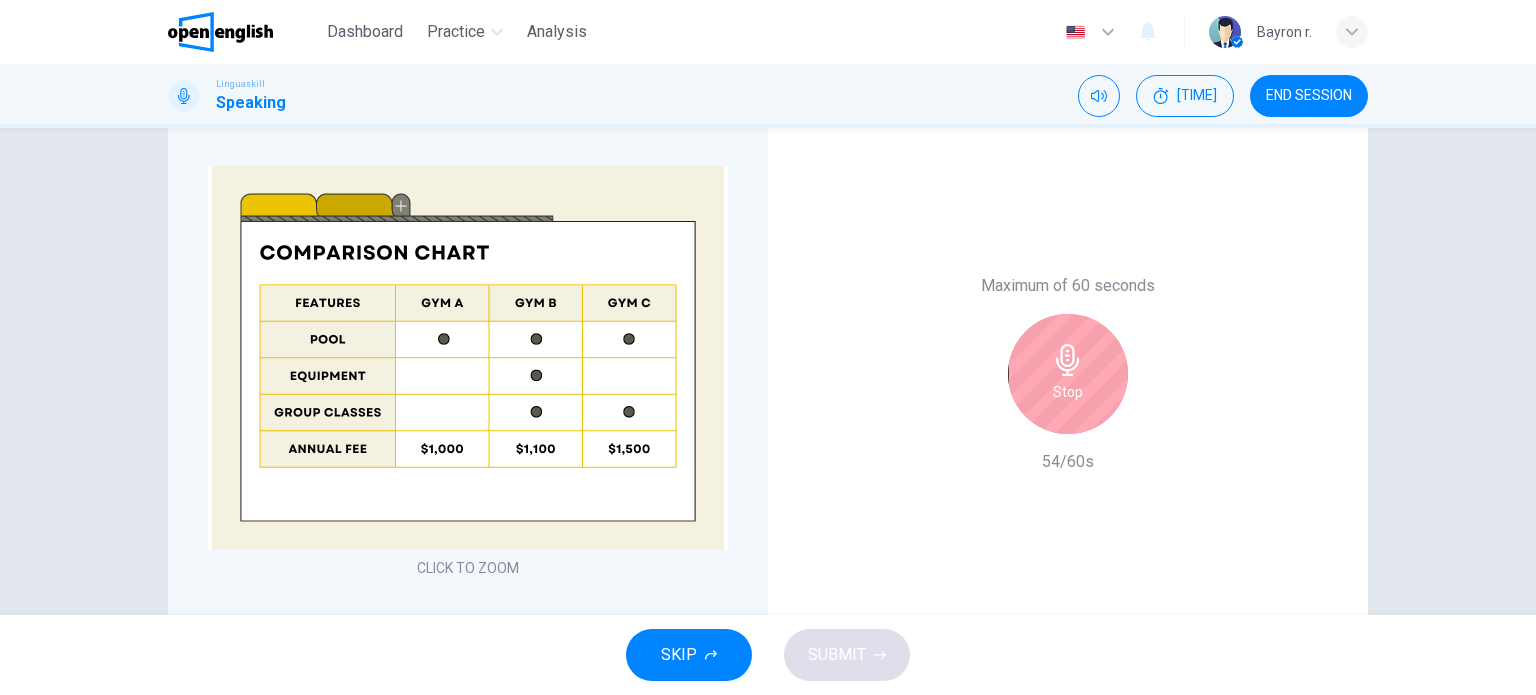 scroll, scrollTop: 497, scrollLeft: 0, axis: vertical 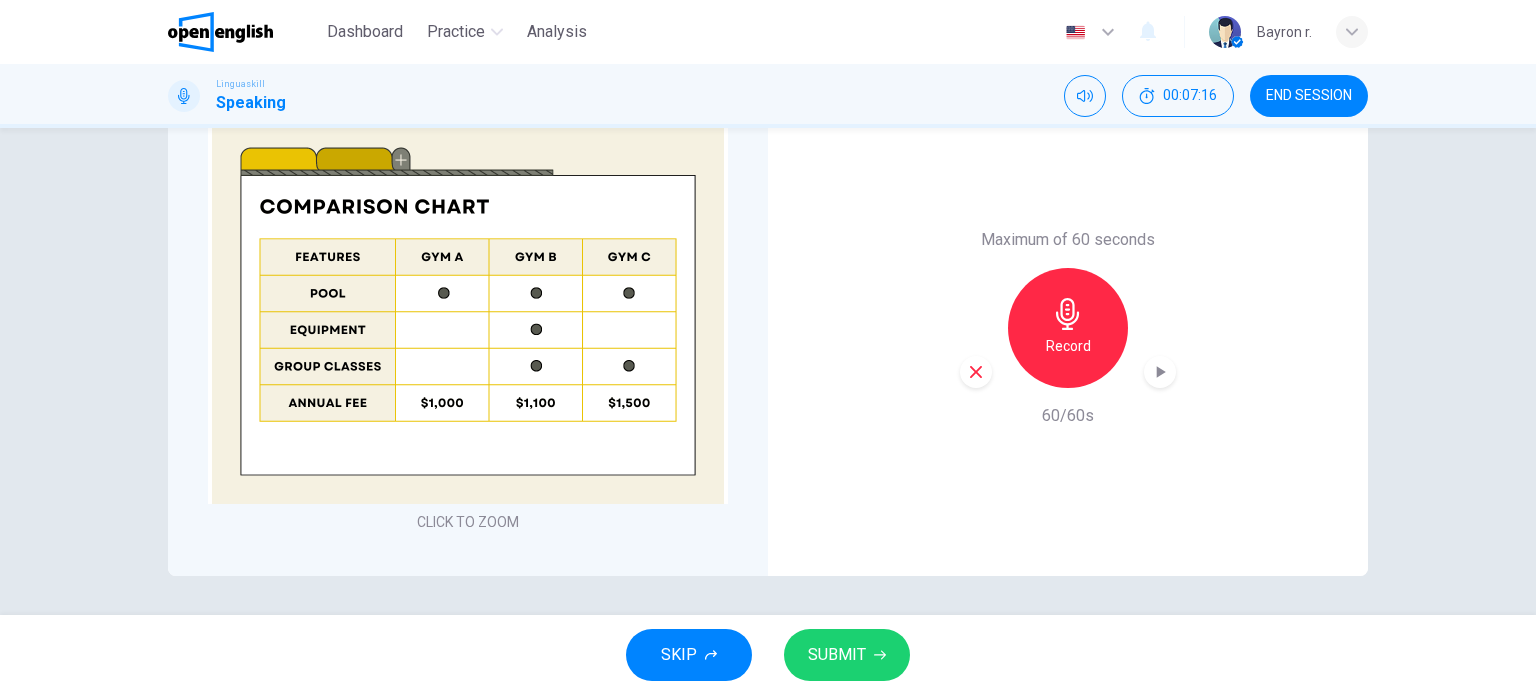 click on "SUBMIT" at bounding box center (837, 655) 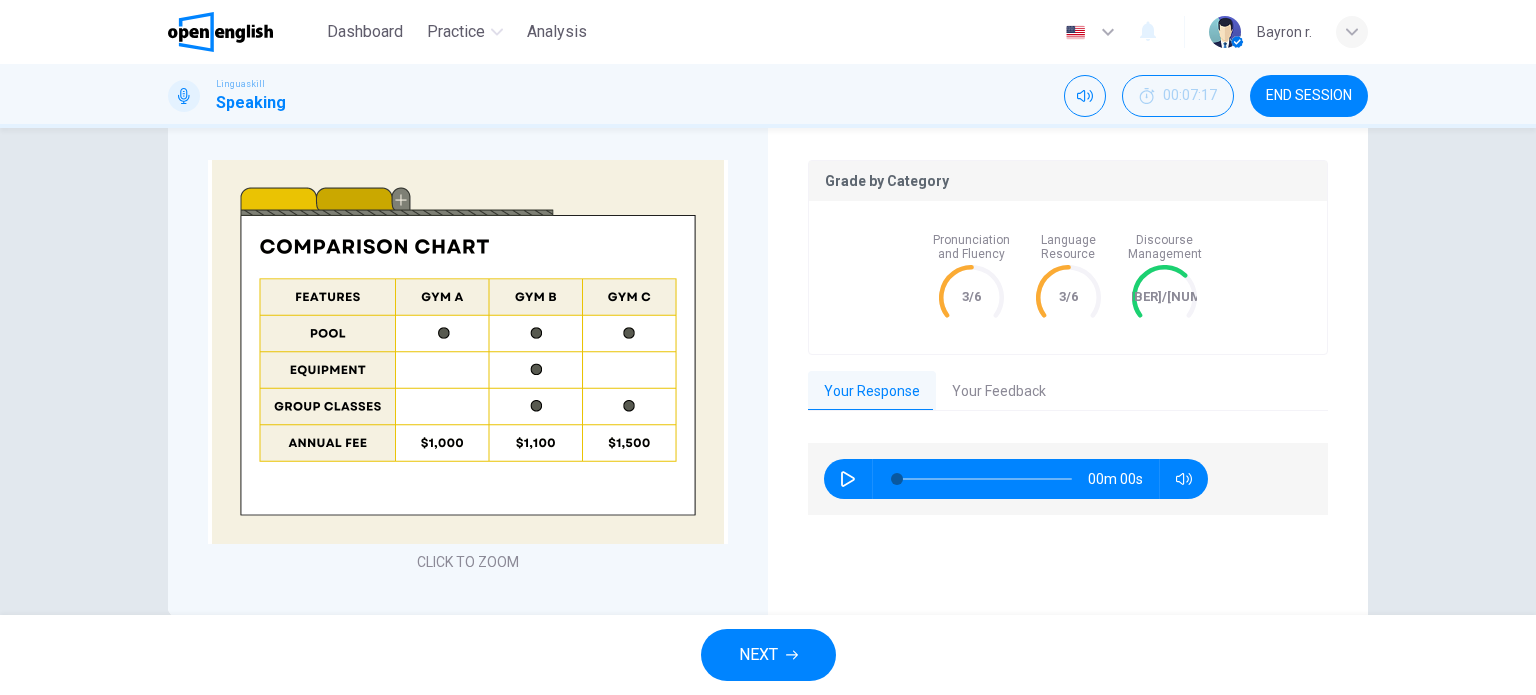 scroll, scrollTop: 537, scrollLeft: 0, axis: vertical 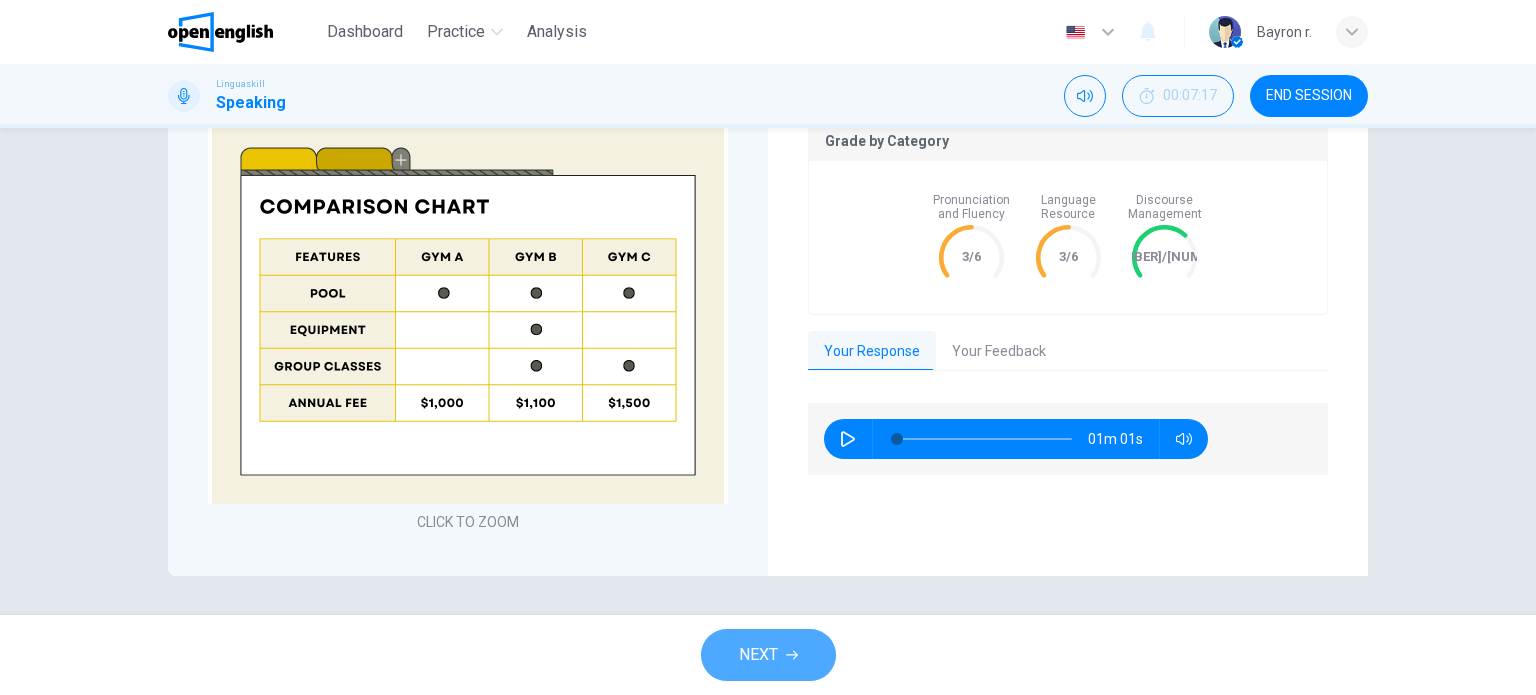 click on "NEXT" at bounding box center (758, 655) 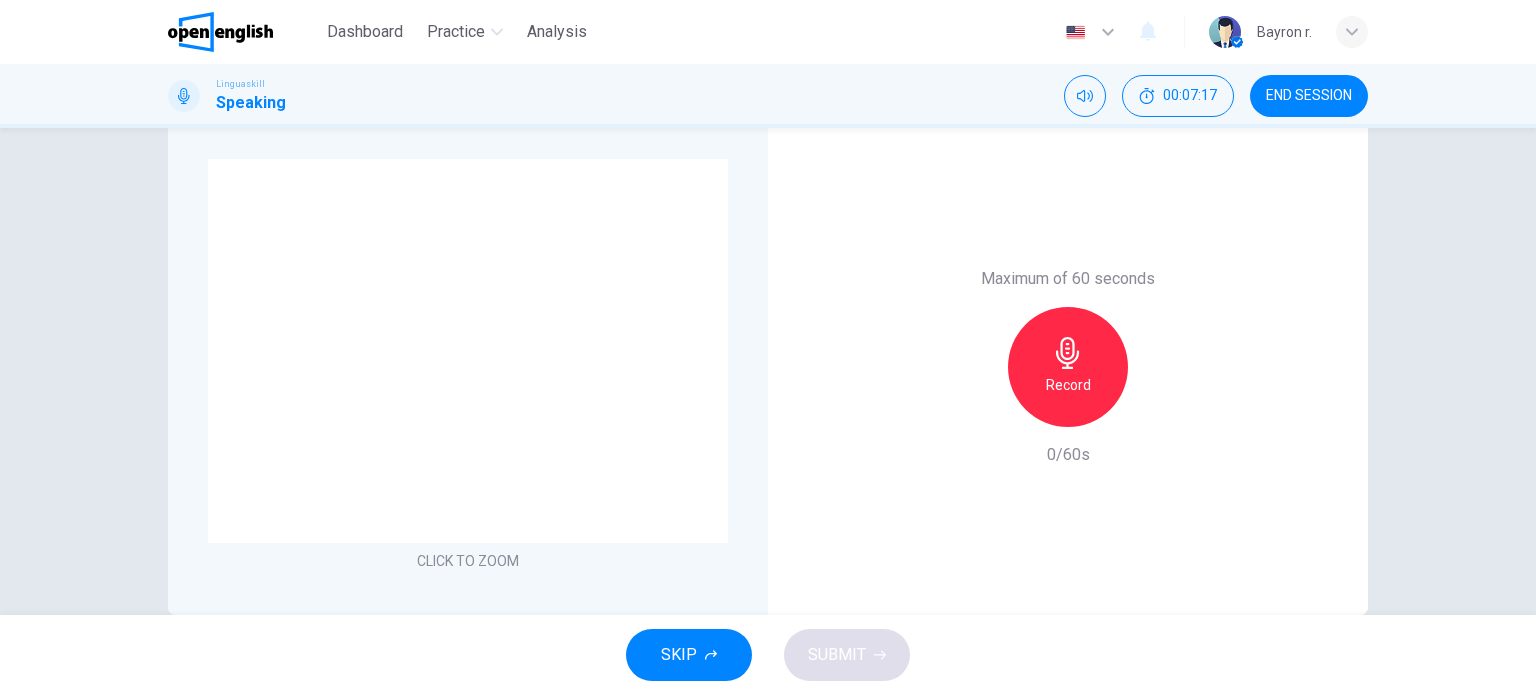 scroll, scrollTop: 297, scrollLeft: 0, axis: vertical 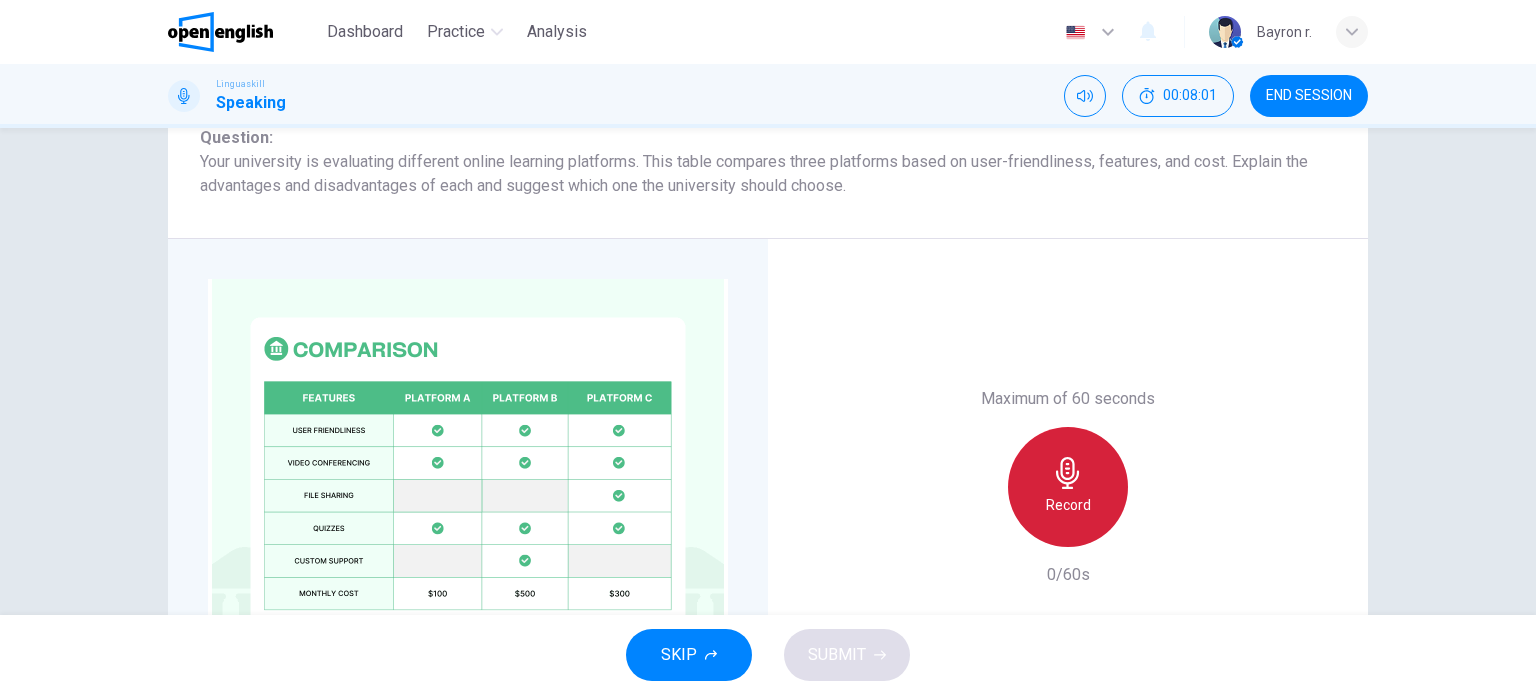 click at bounding box center [1068, 473] 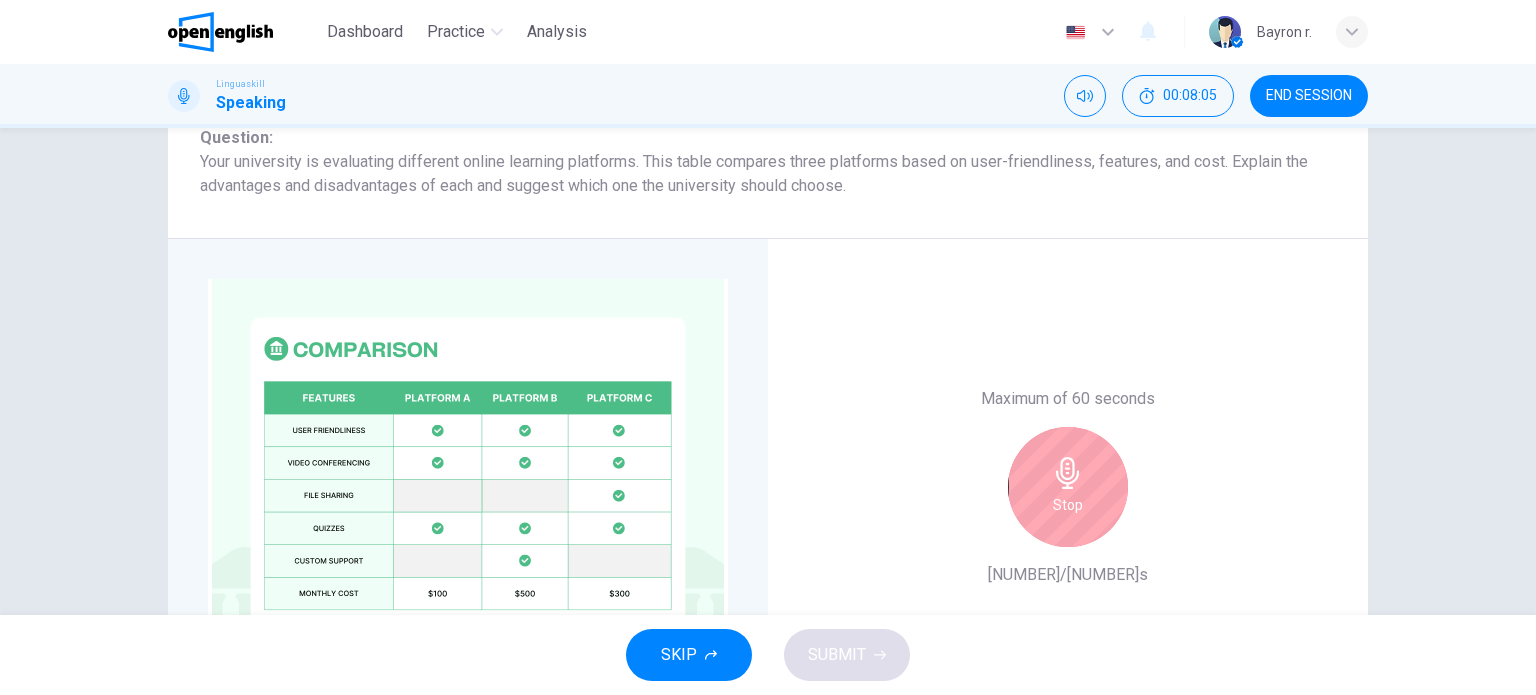 click at bounding box center (1068, 473) 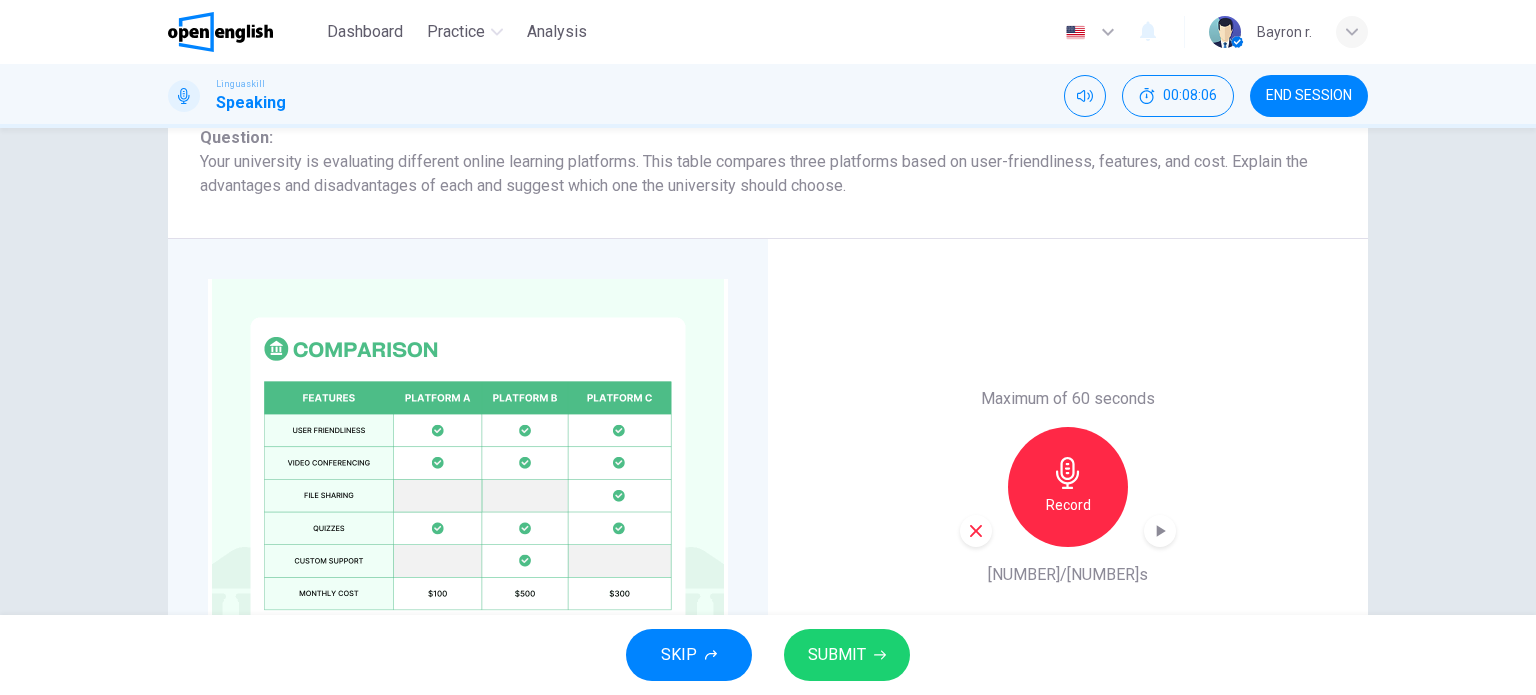 click at bounding box center [976, 531] 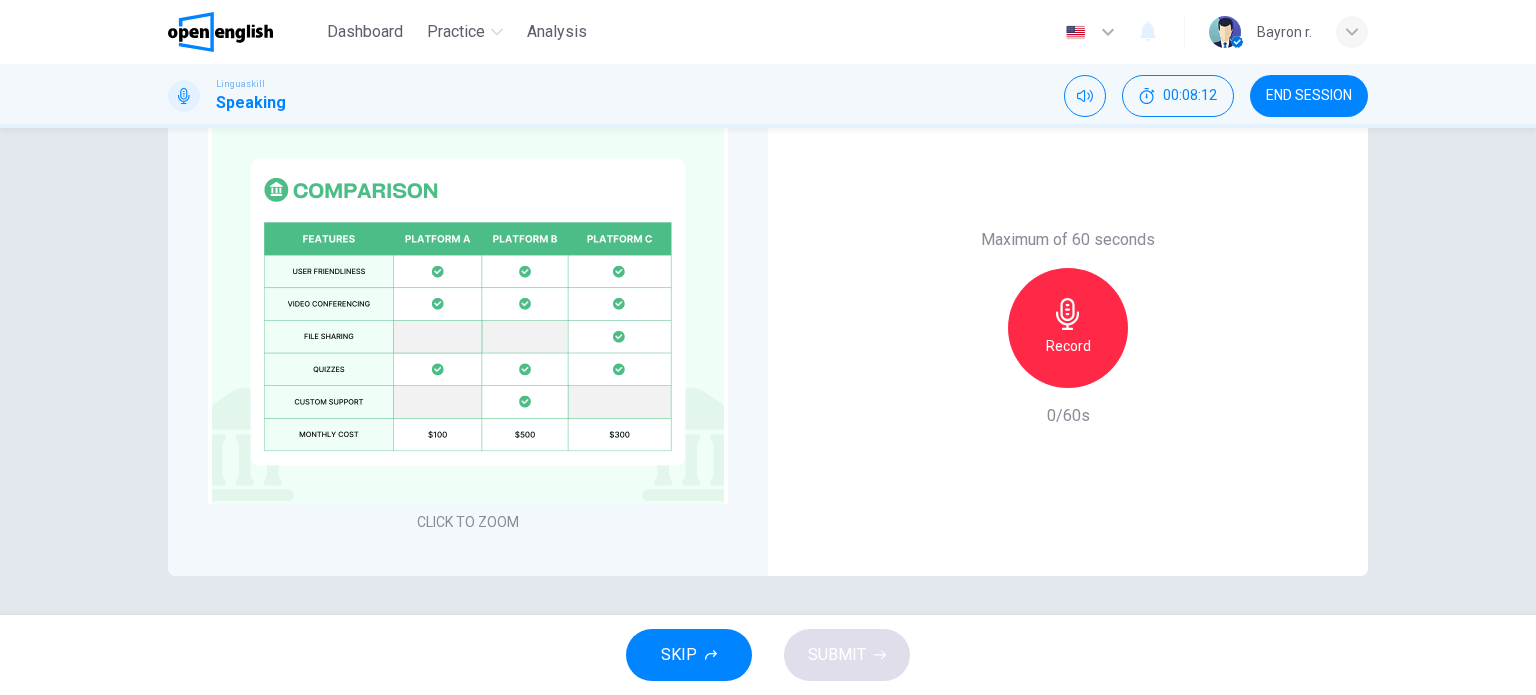 scroll, scrollTop: 397, scrollLeft: 0, axis: vertical 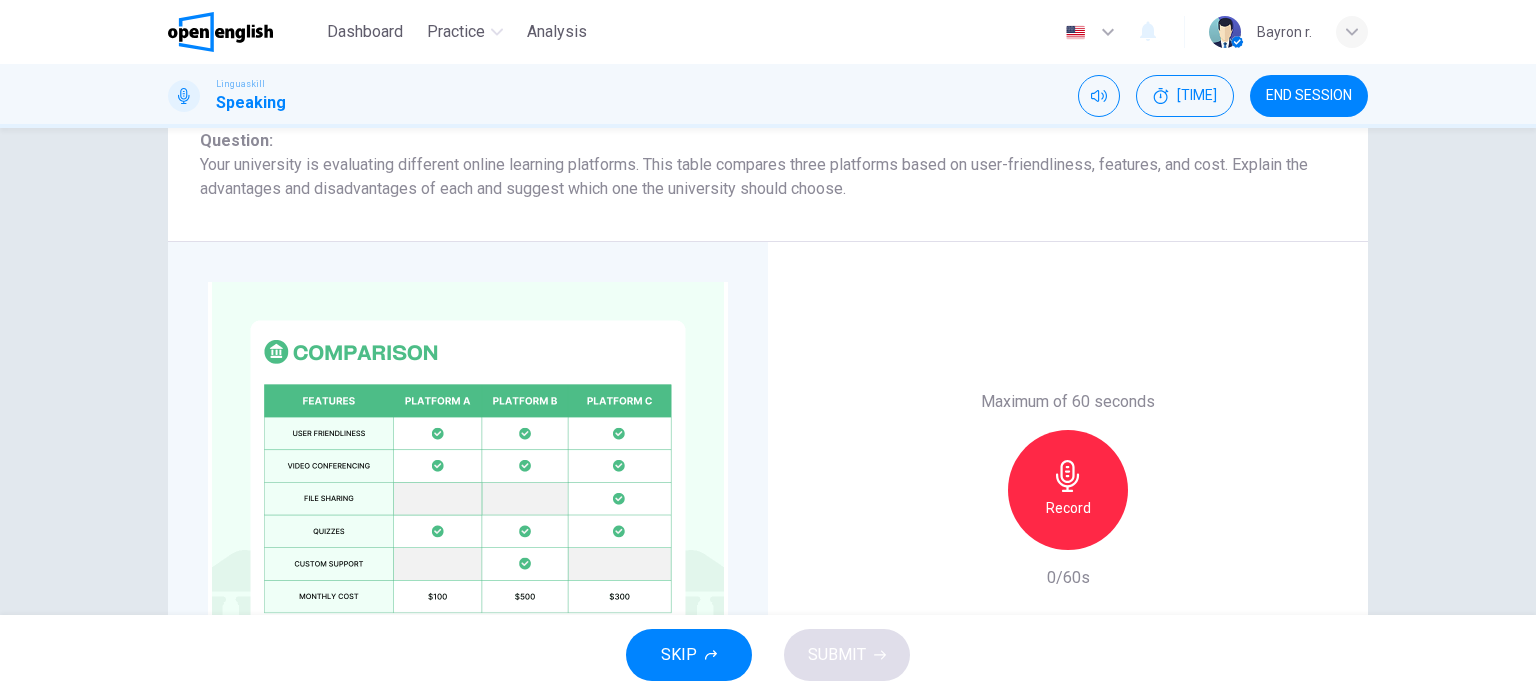 click on "Record" at bounding box center (1068, 490) 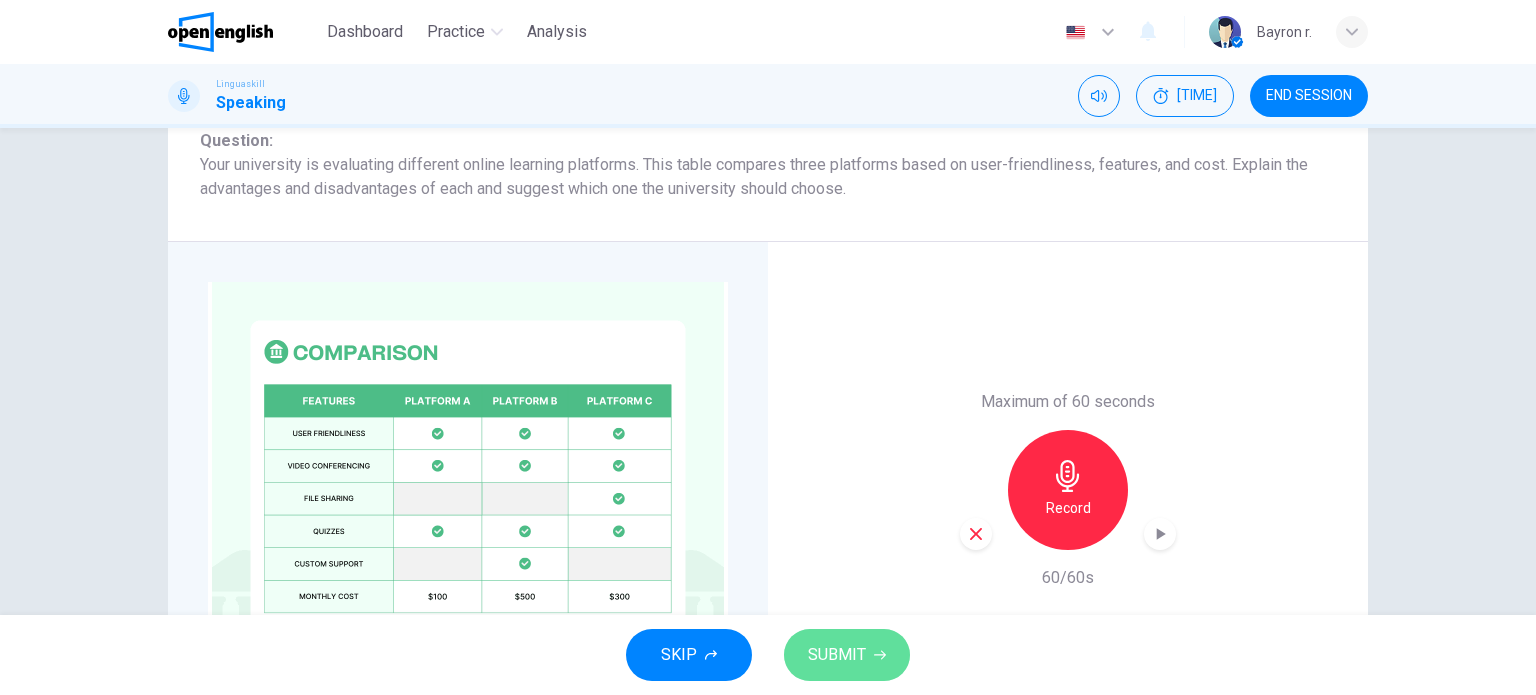 click on "SUBMIT" at bounding box center (837, 655) 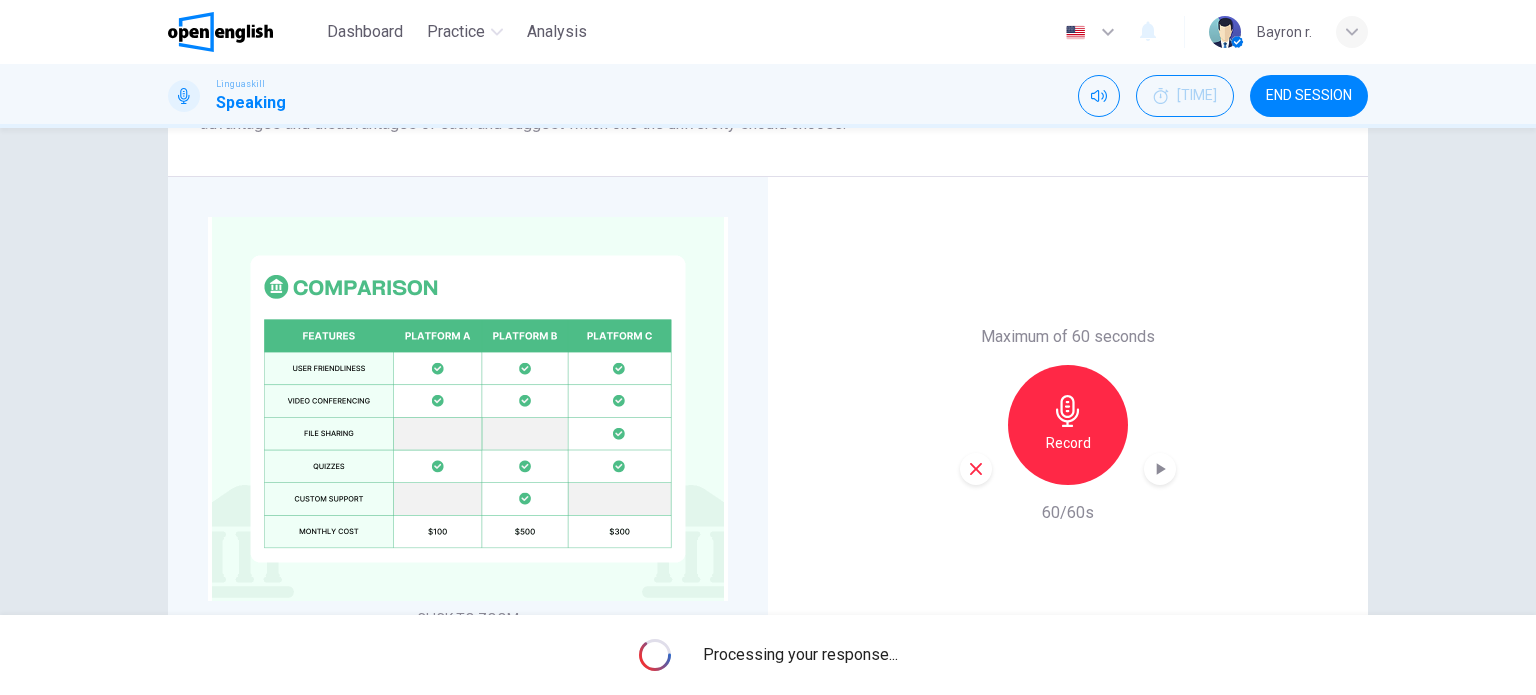 scroll, scrollTop: 435, scrollLeft: 0, axis: vertical 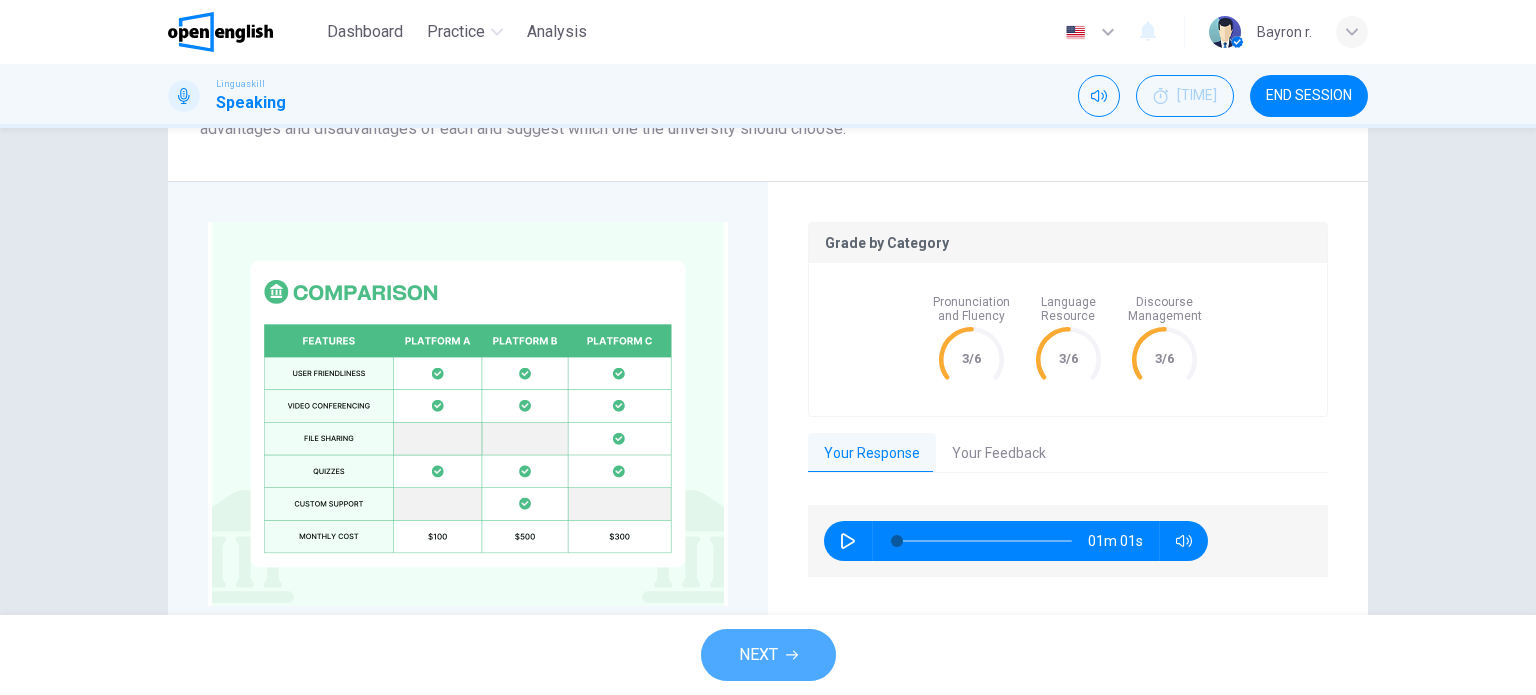 click on "NEXT" at bounding box center (768, 655) 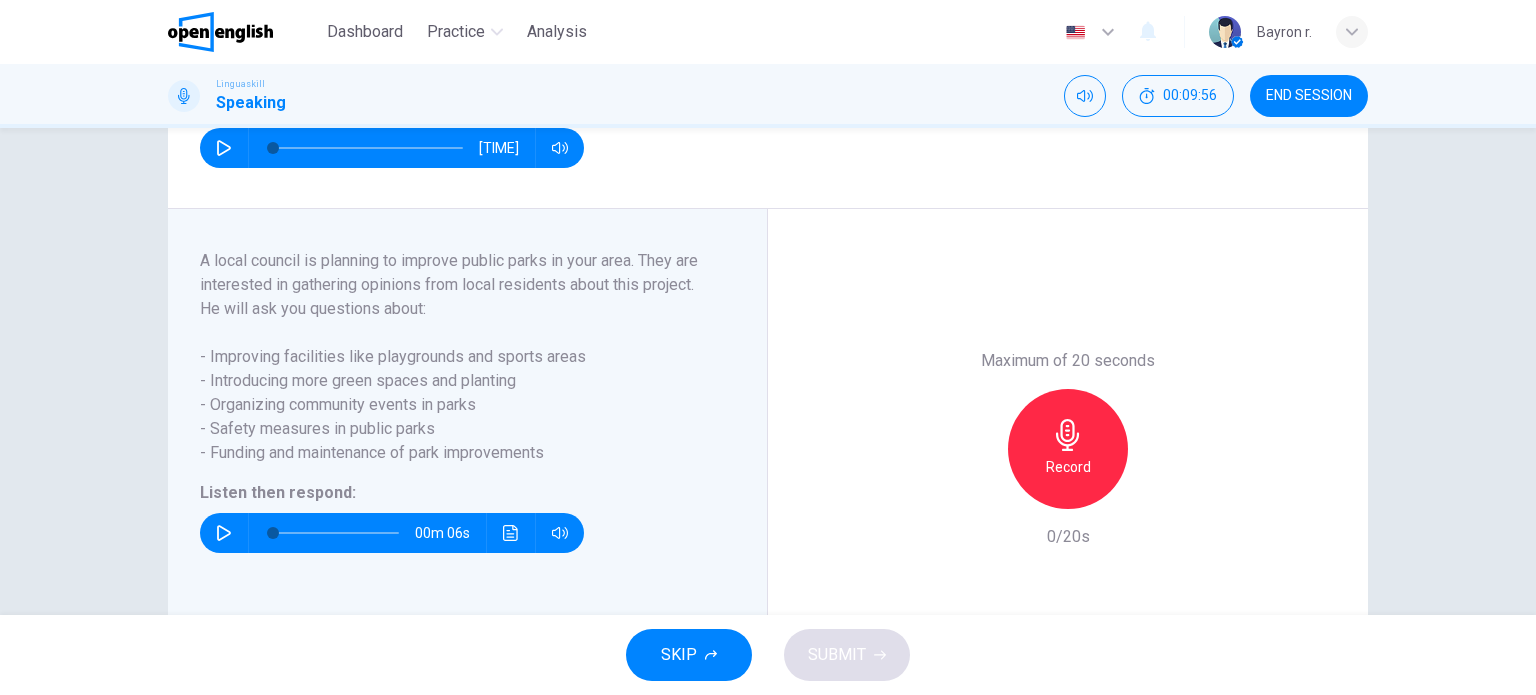 scroll, scrollTop: 300, scrollLeft: 0, axis: vertical 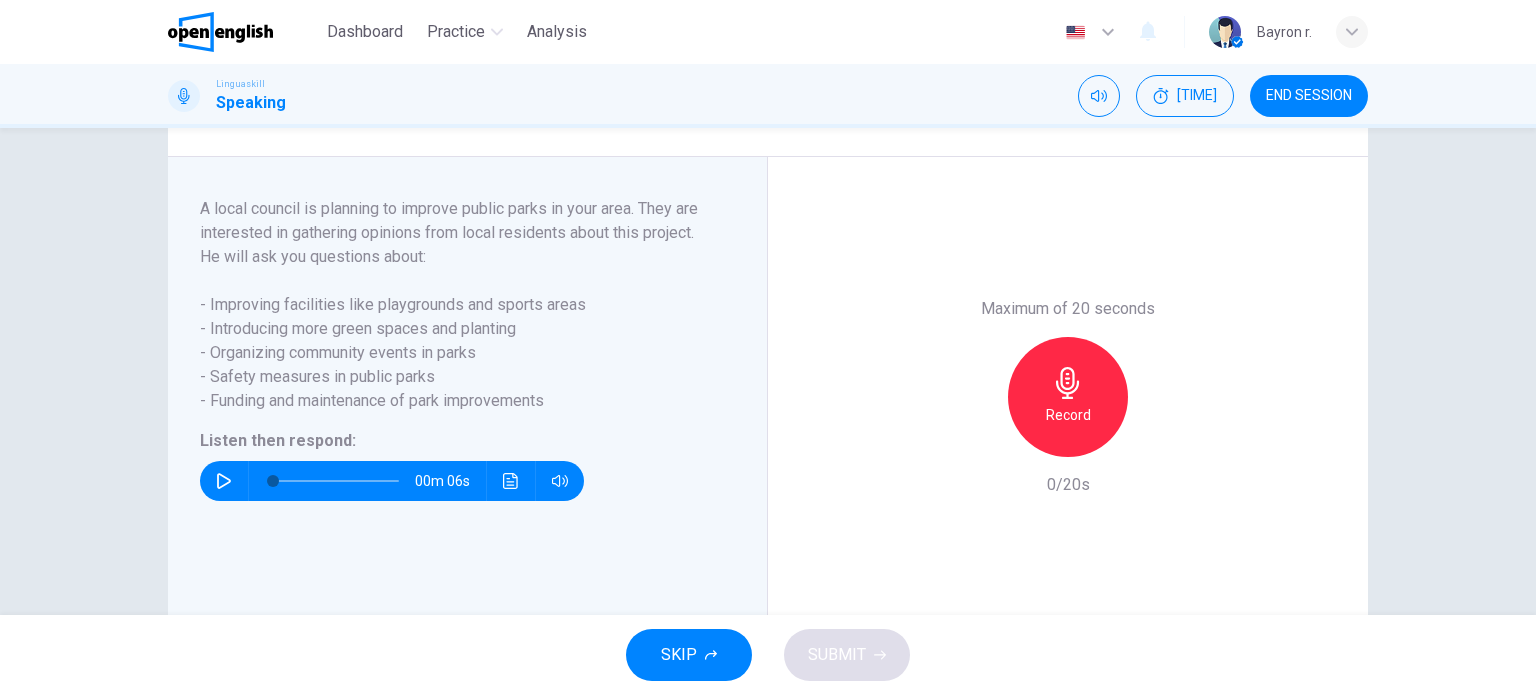 click at bounding box center (224, 481) 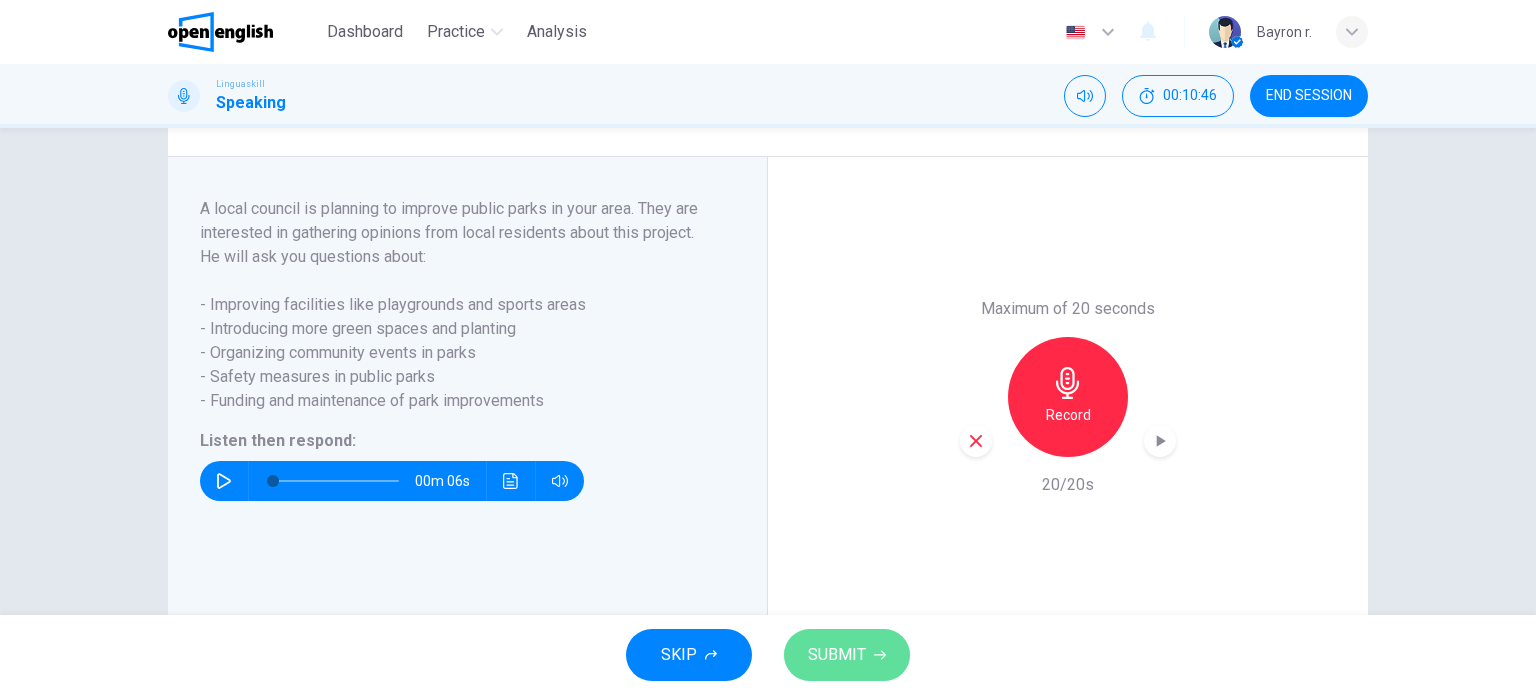 click on "SUBMIT" at bounding box center [837, 655] 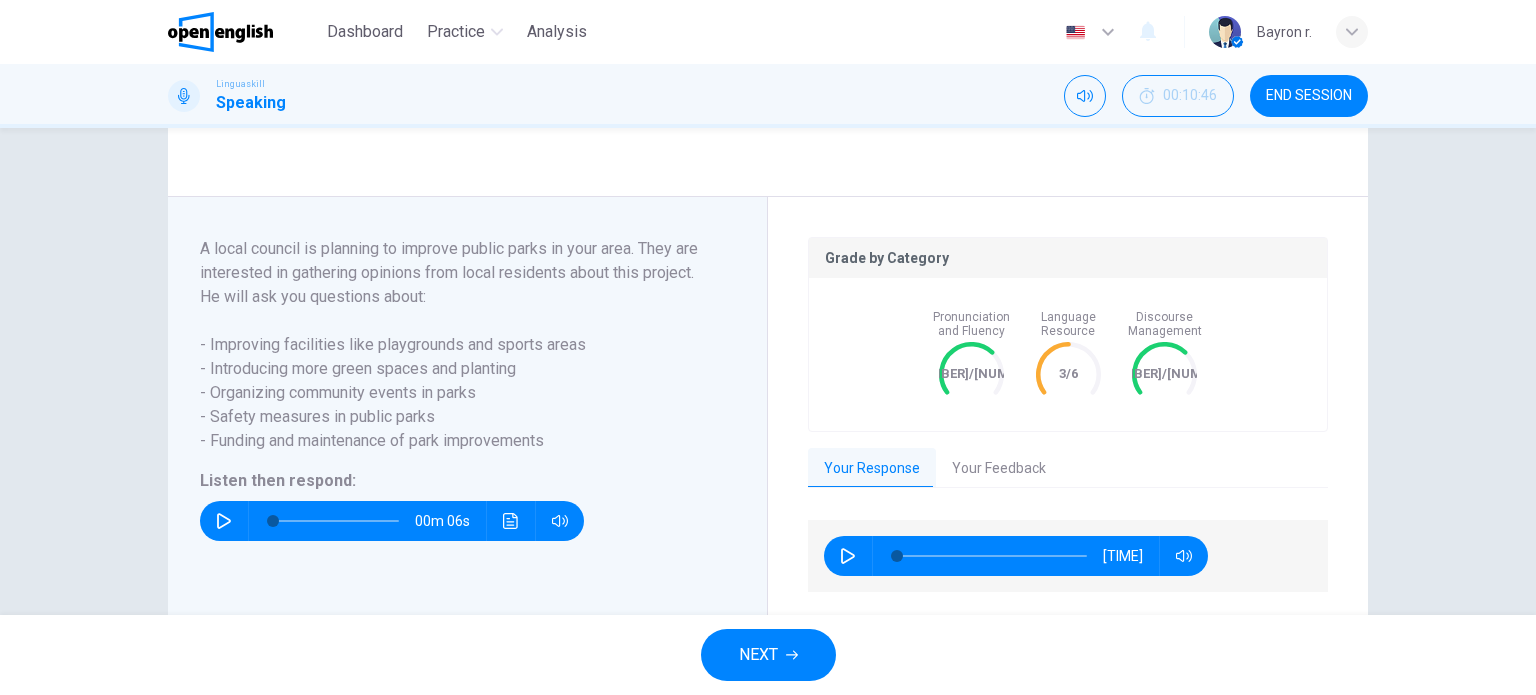 click on "NEXT" at bounding box center (758, 655) 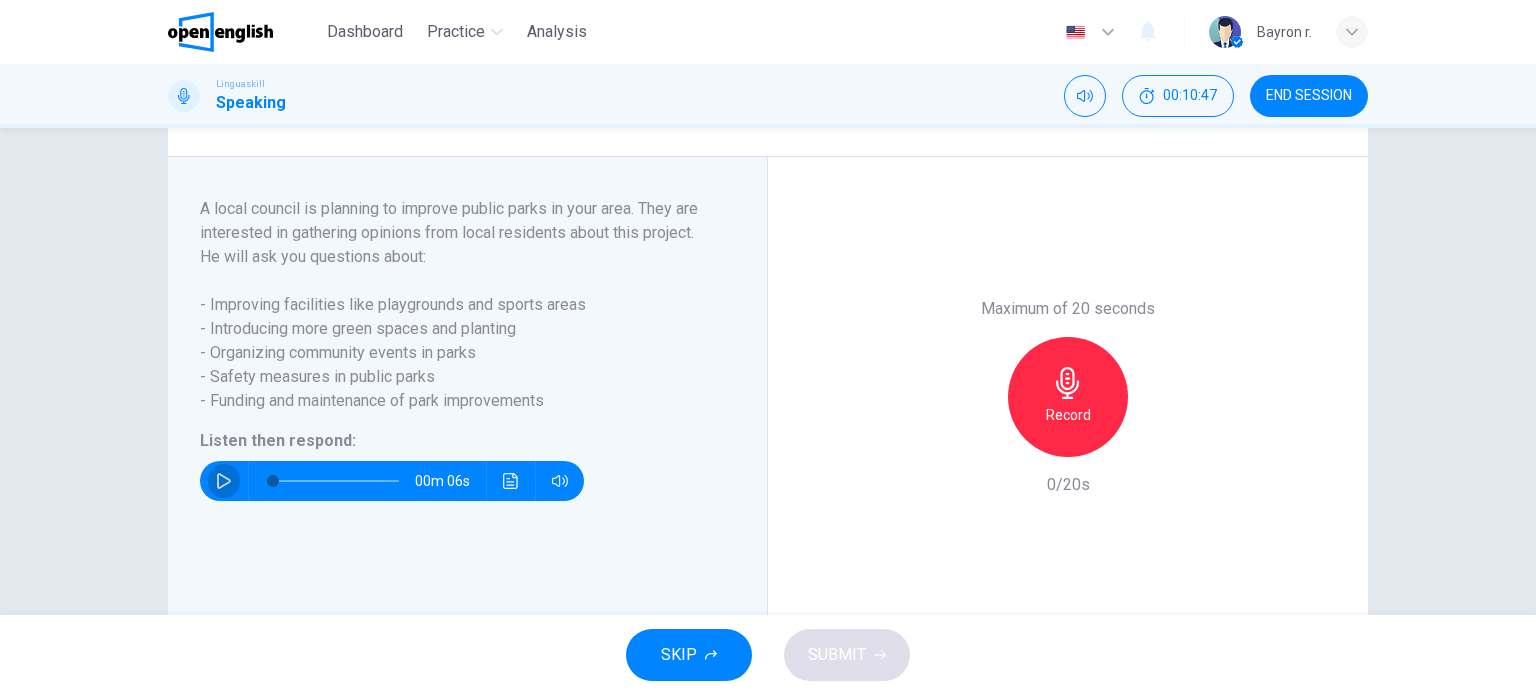click at bounding box center [224, 481] 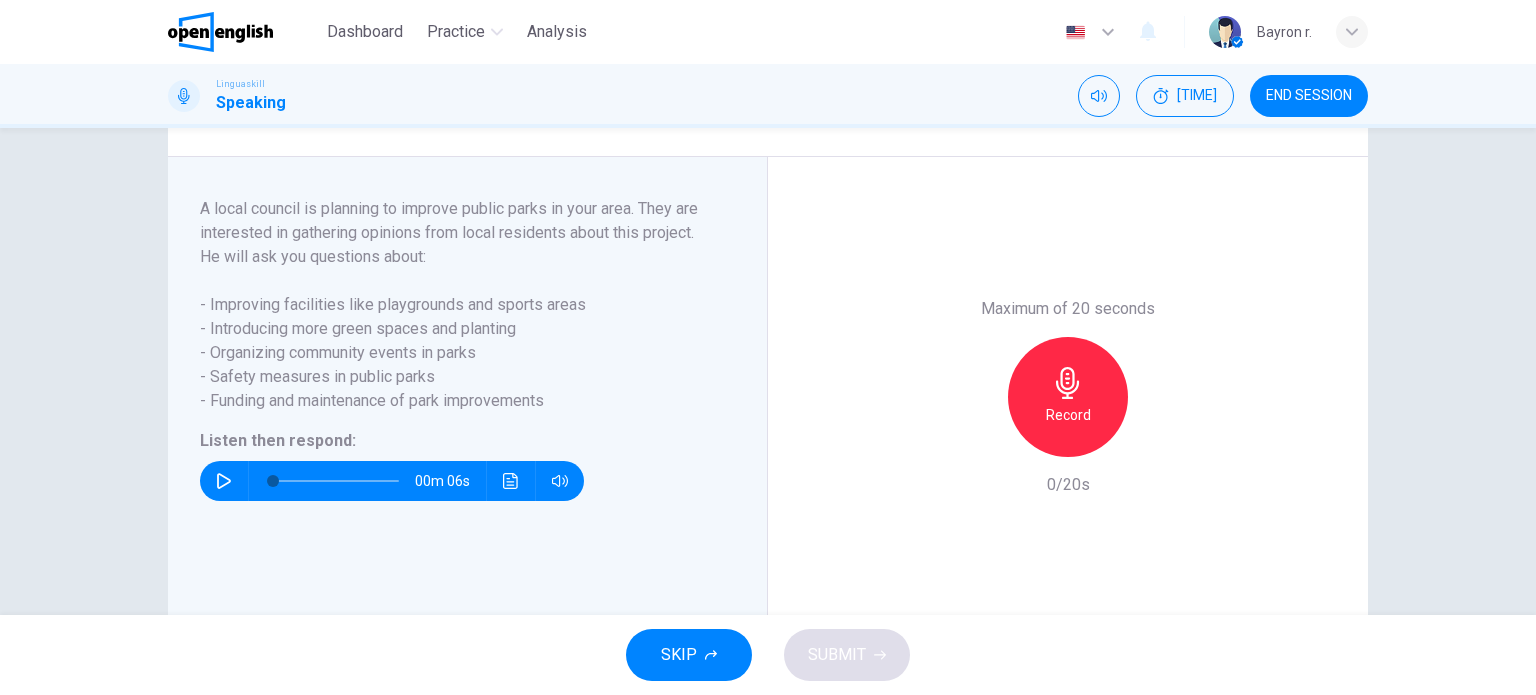 click on "Record" at bounding box center (1068, 397) 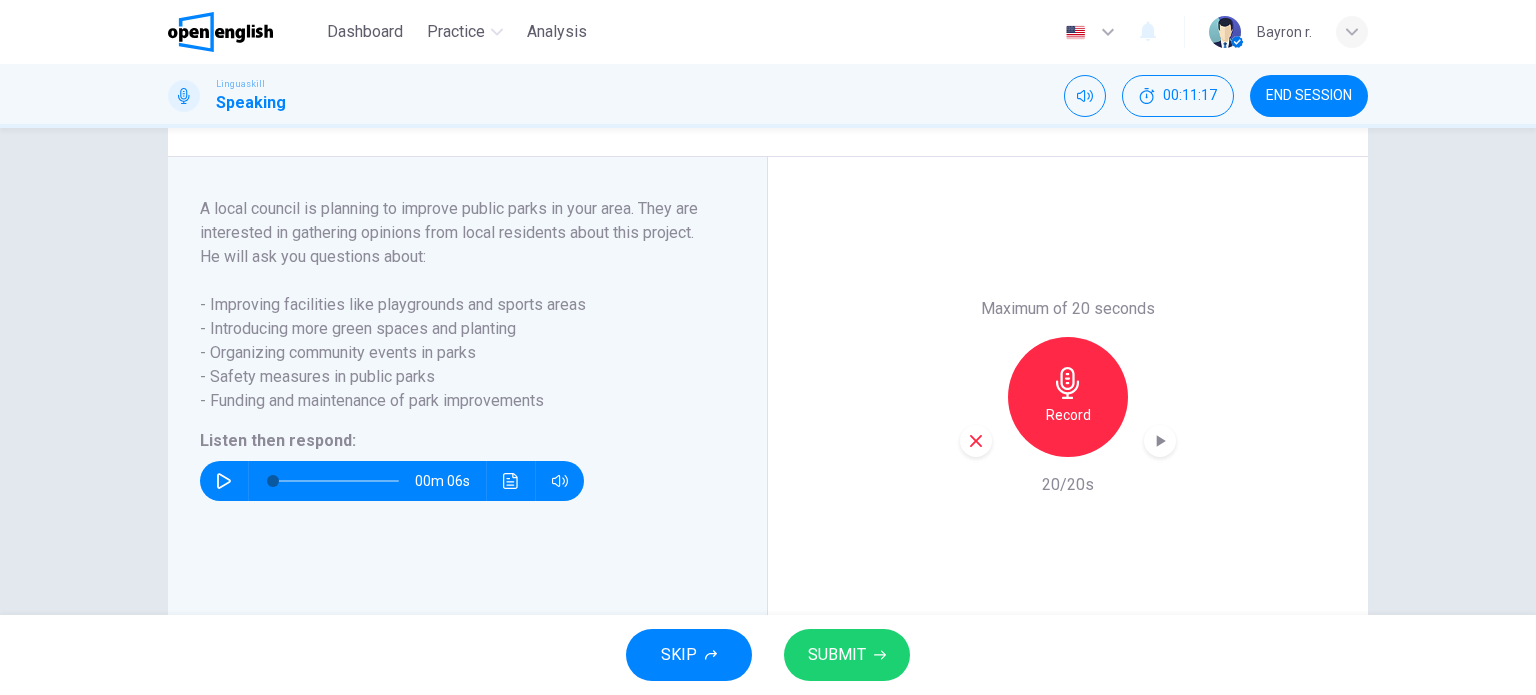 click on "SUBMIT" at bounding box center [837, 655] 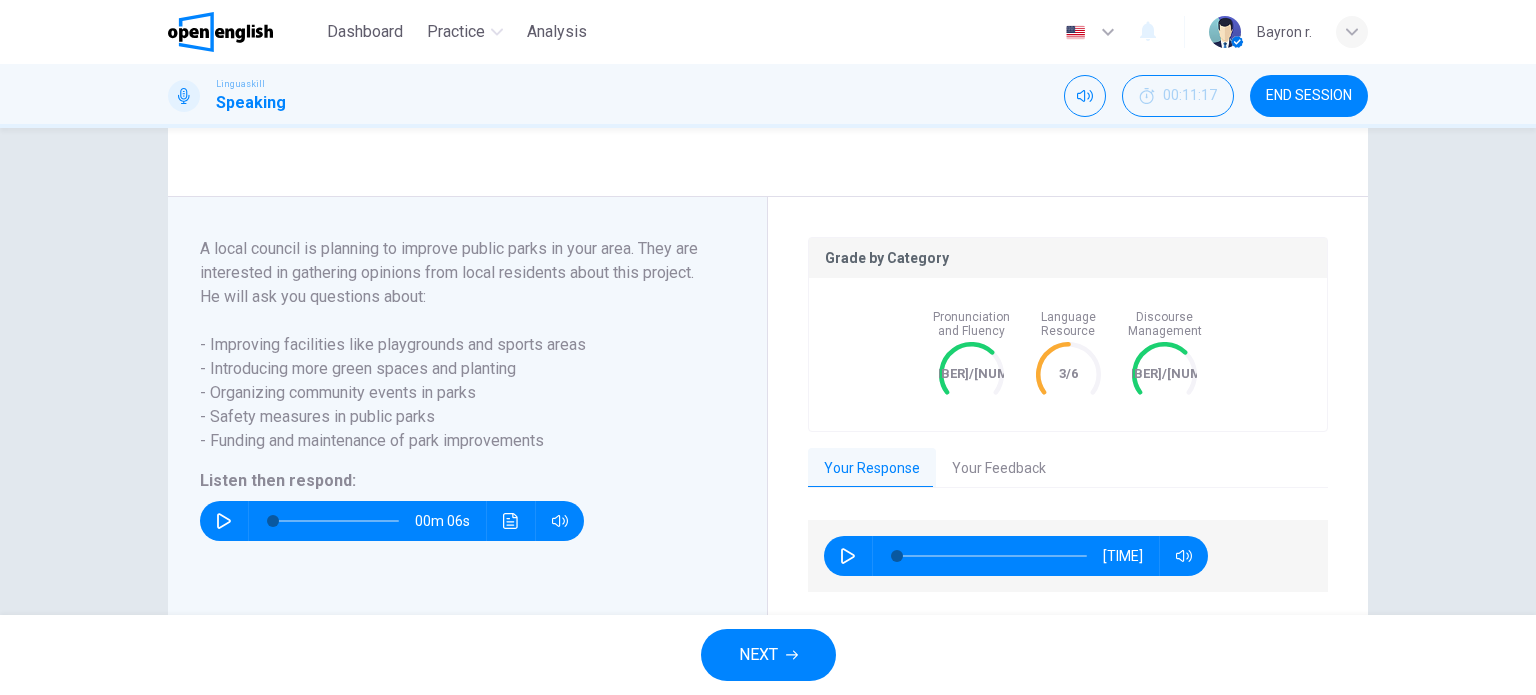 click on "NEXT" at bounding box center (768, 655) 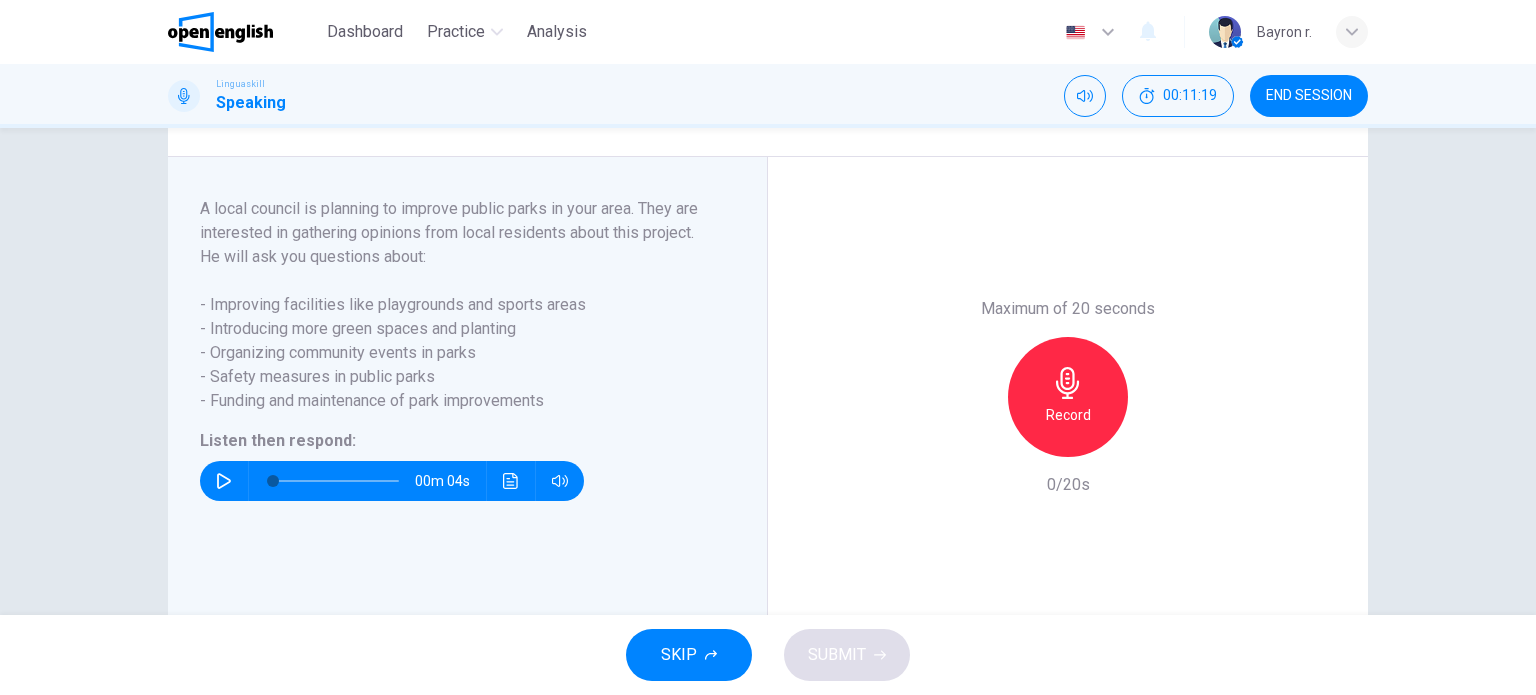 click at bounding box center [224, 481] 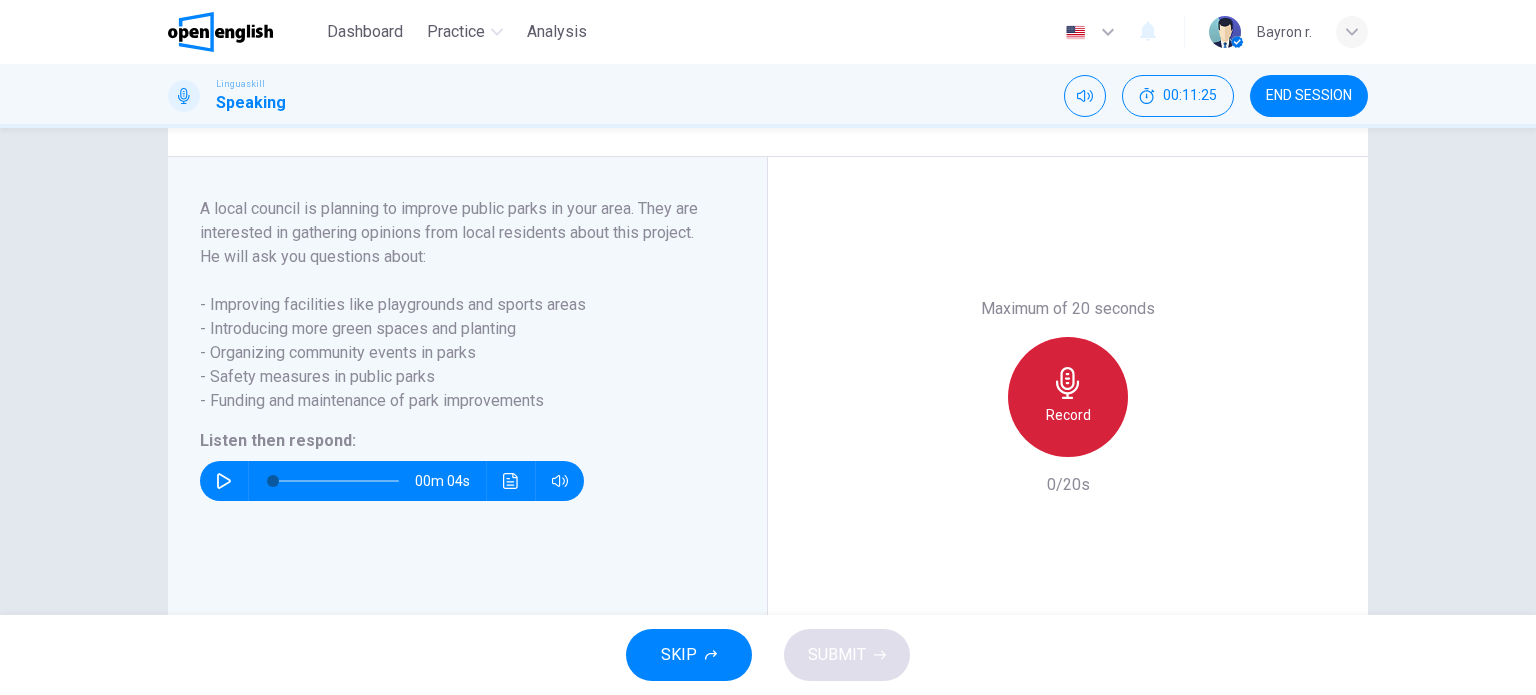 click on "Record" at bounding box center [1068, 415] 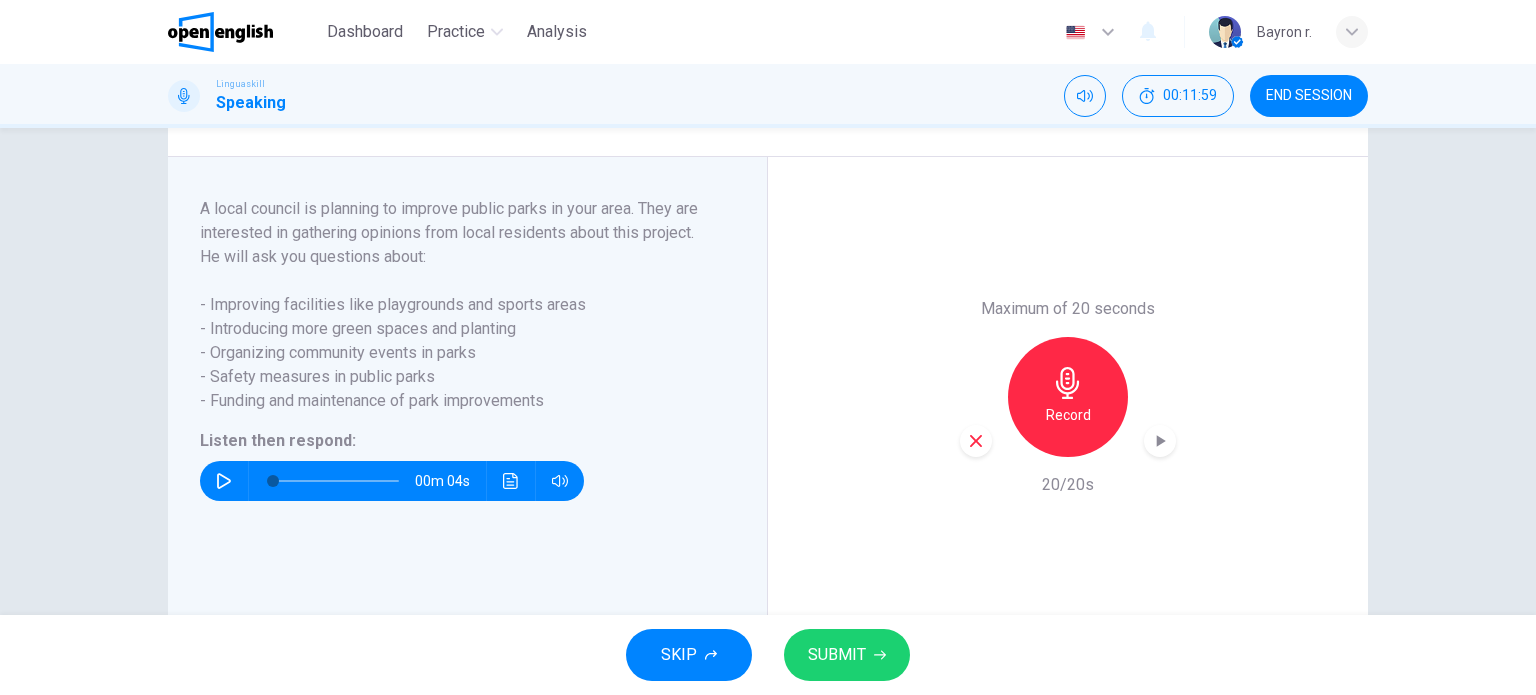 click at bounding box center [976, 441] 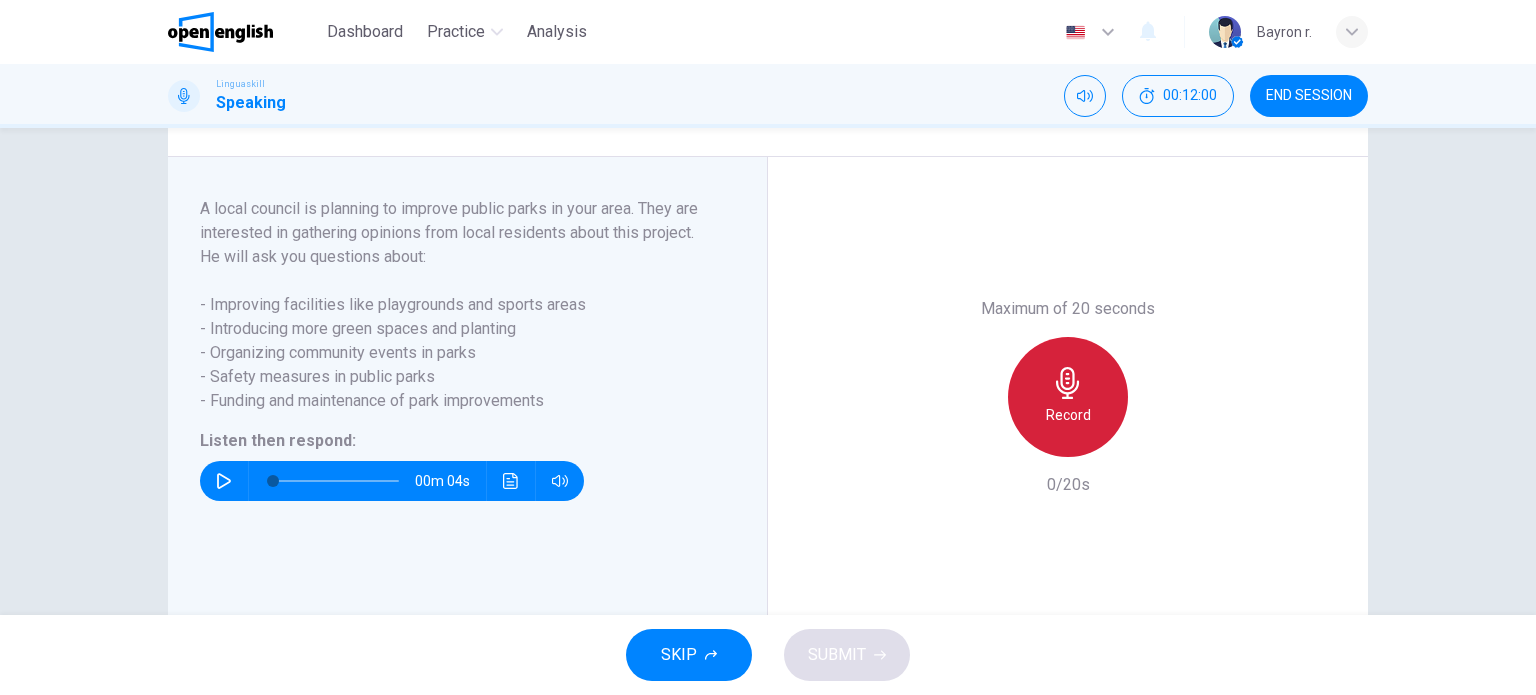 click on "Record" at bounding box center [1068, 397] 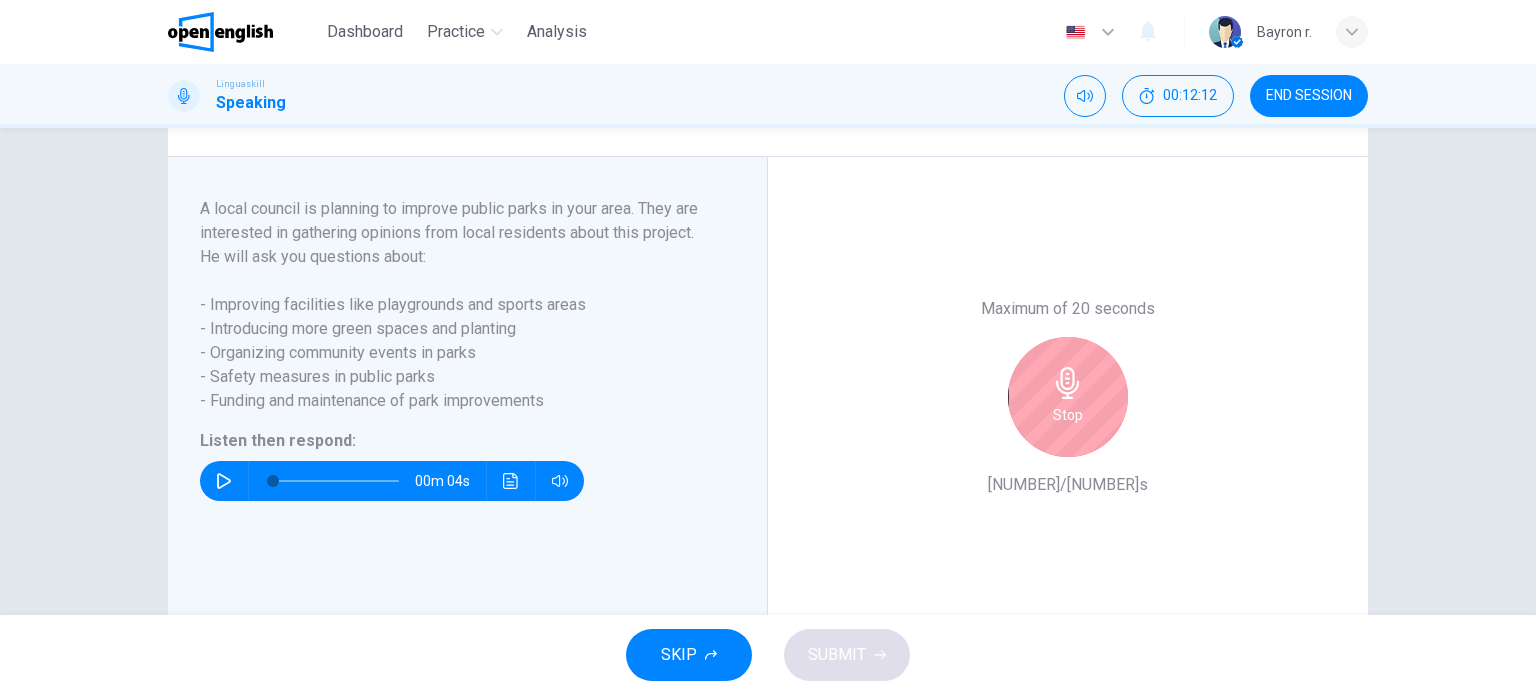 click on "Stop" at bounding box center [1068, 397] 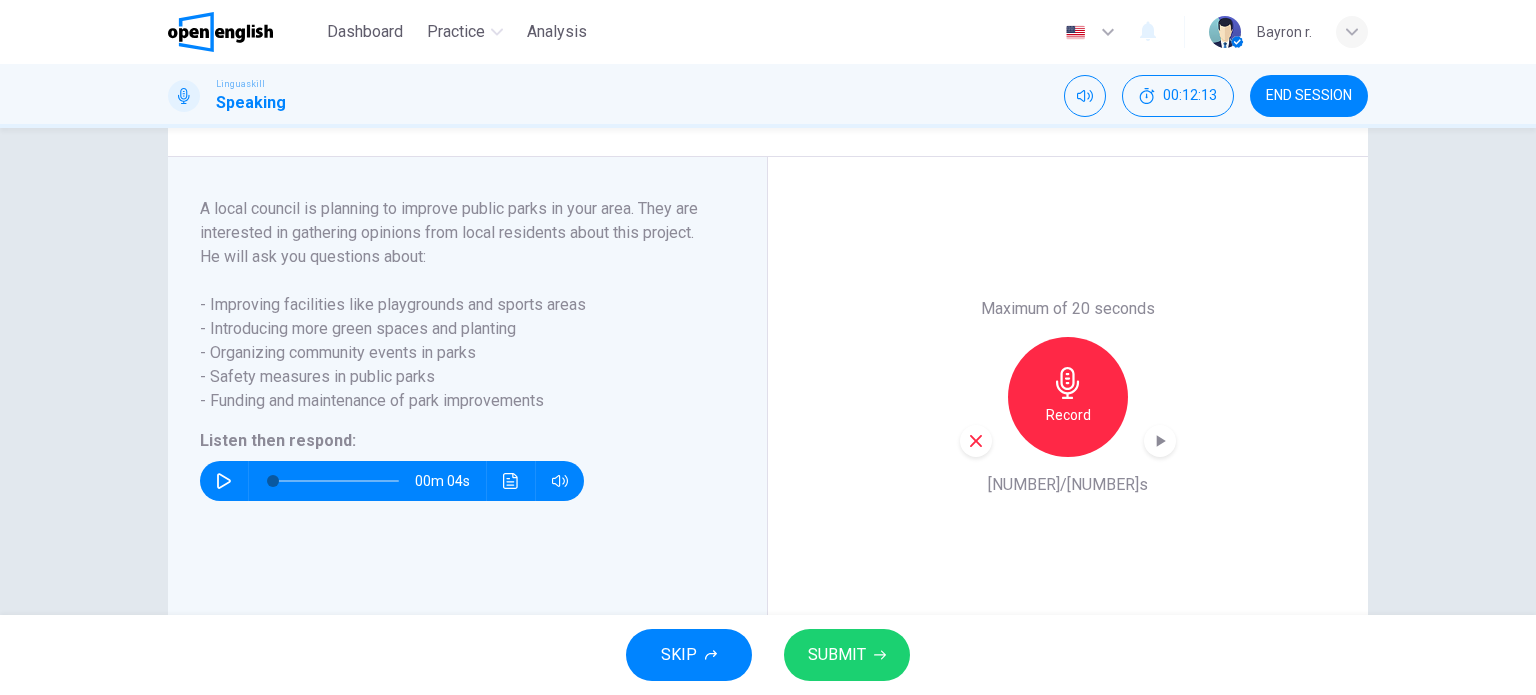 click at bounding box center [224, 481] 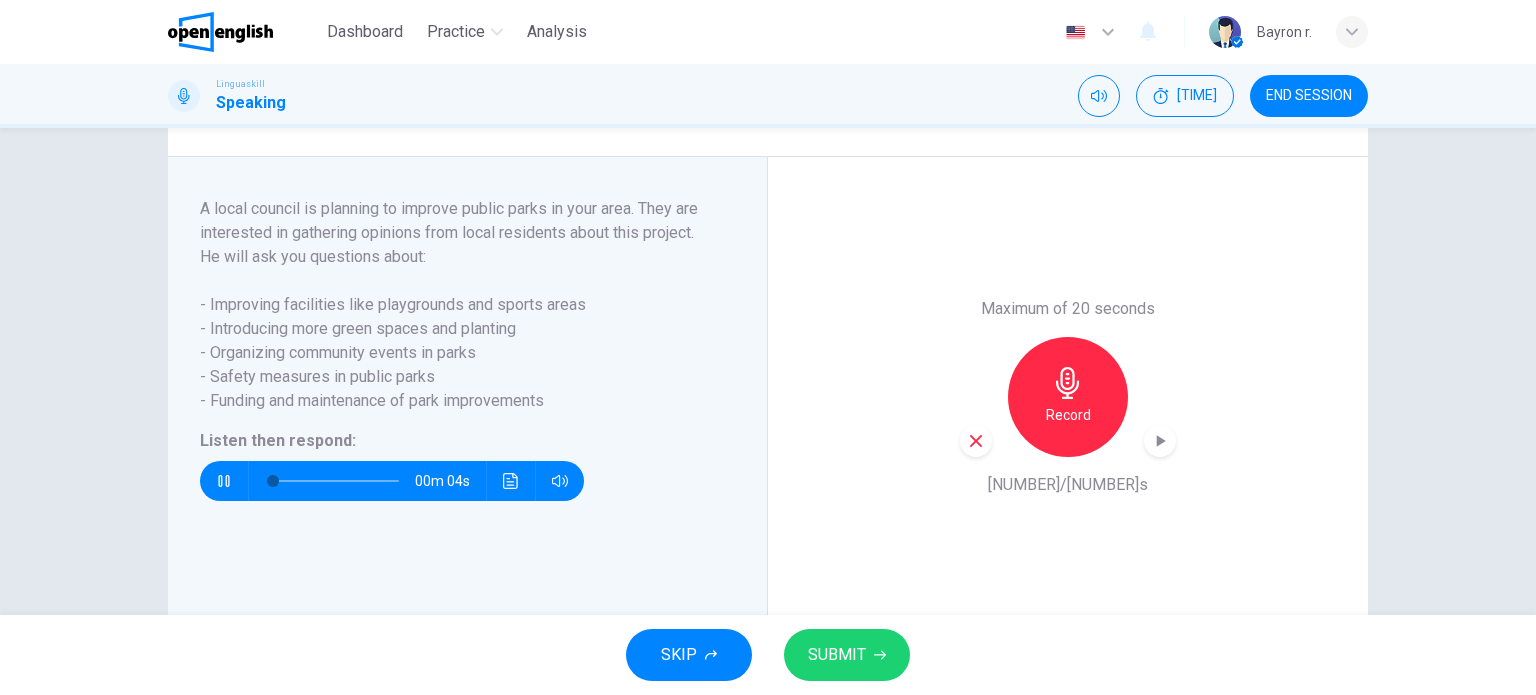click at bounding box center (976, 441) 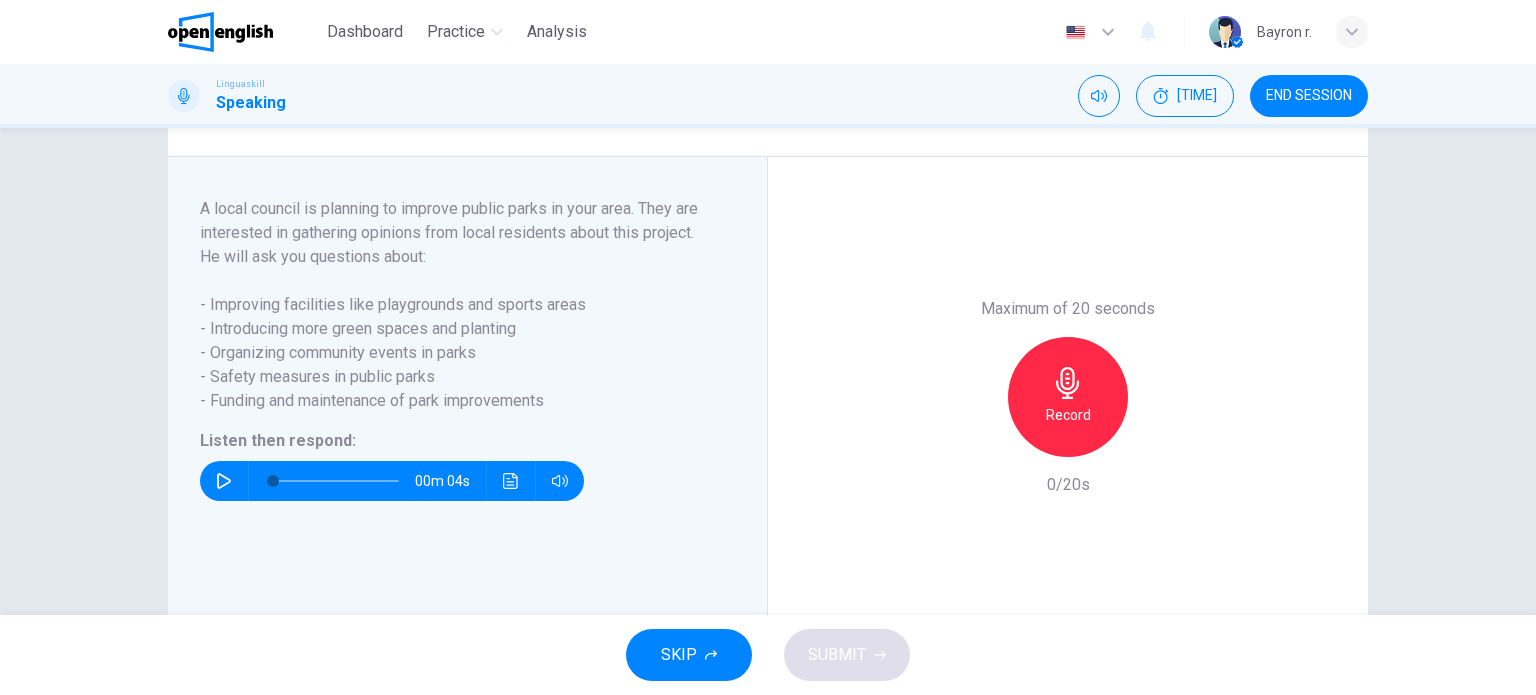 click on "Record" at bounding box center (1068, 397) 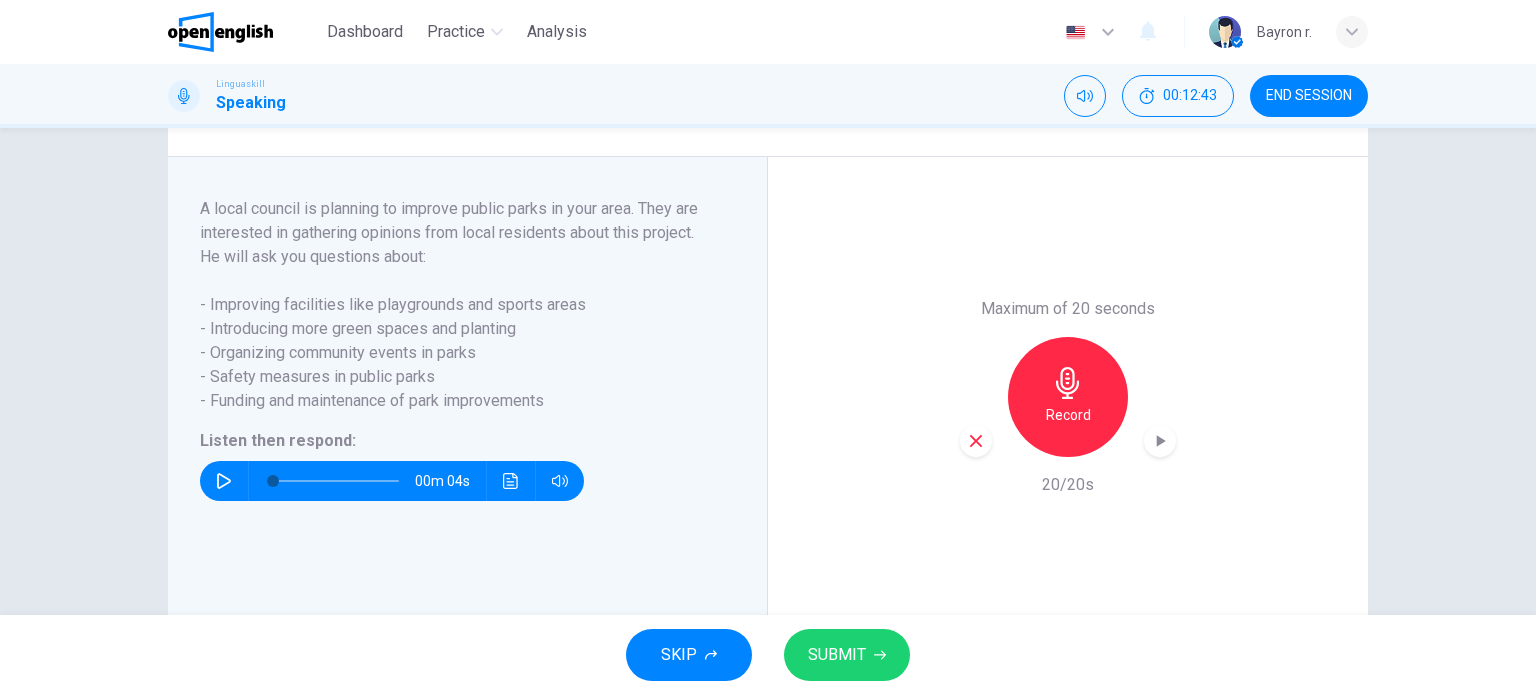 click at bounding box center (976, 441) 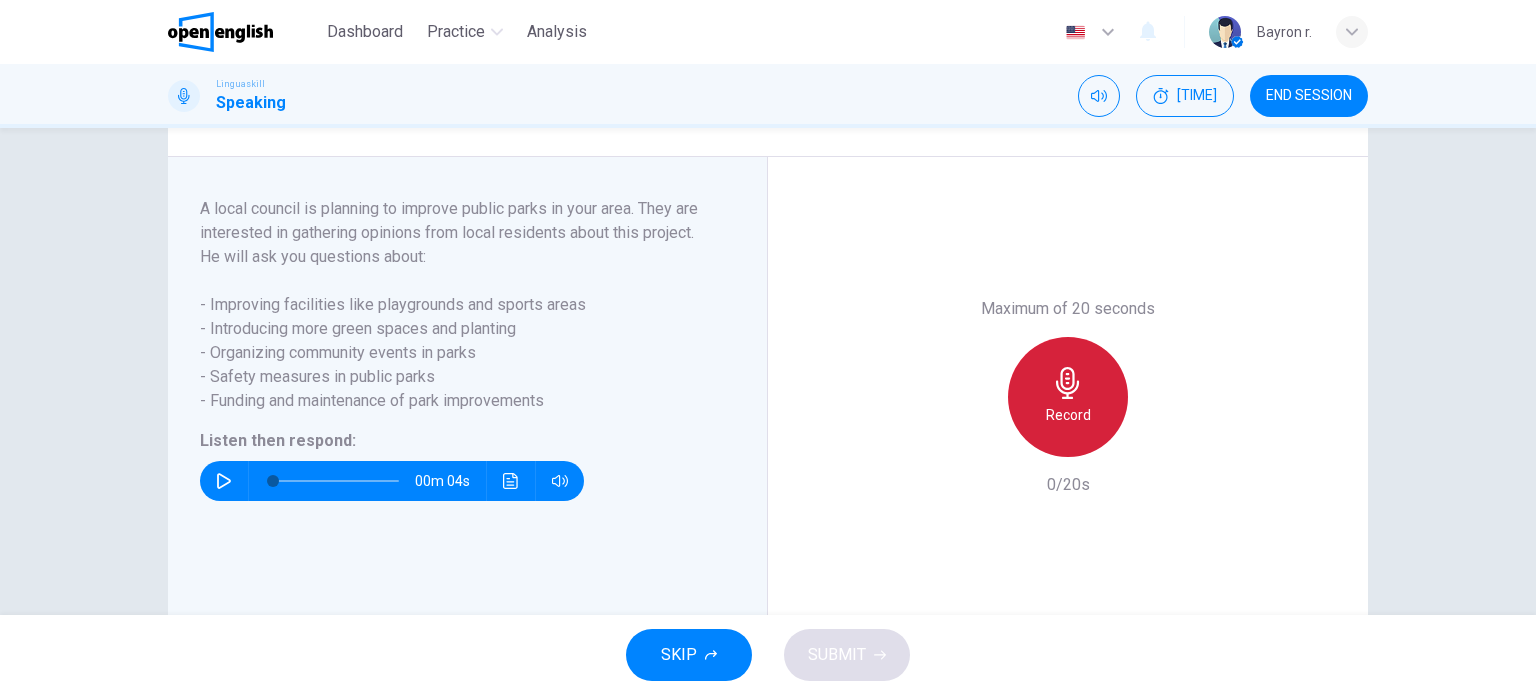 click on "Record" at bounding box center (1068, 415) 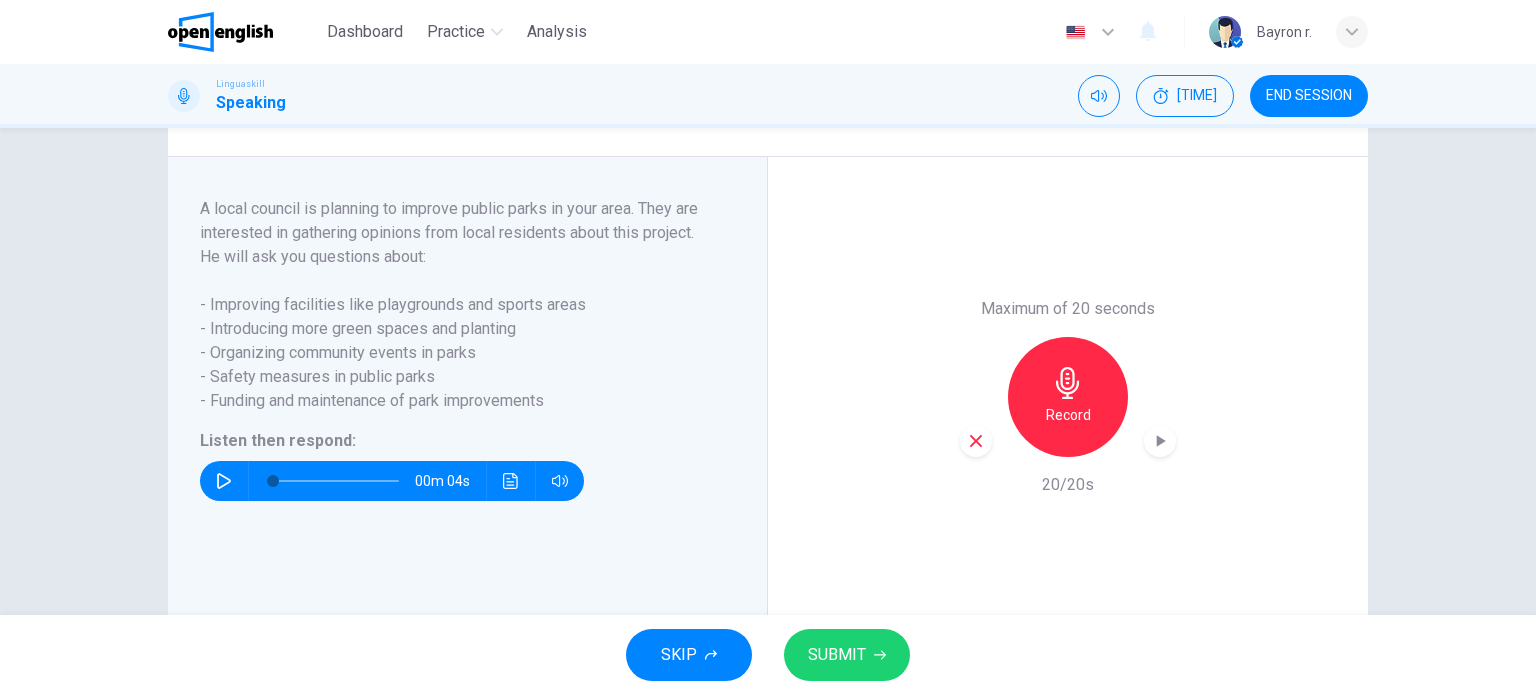 click on "SUBMIT" at bounding box center (847, 655) 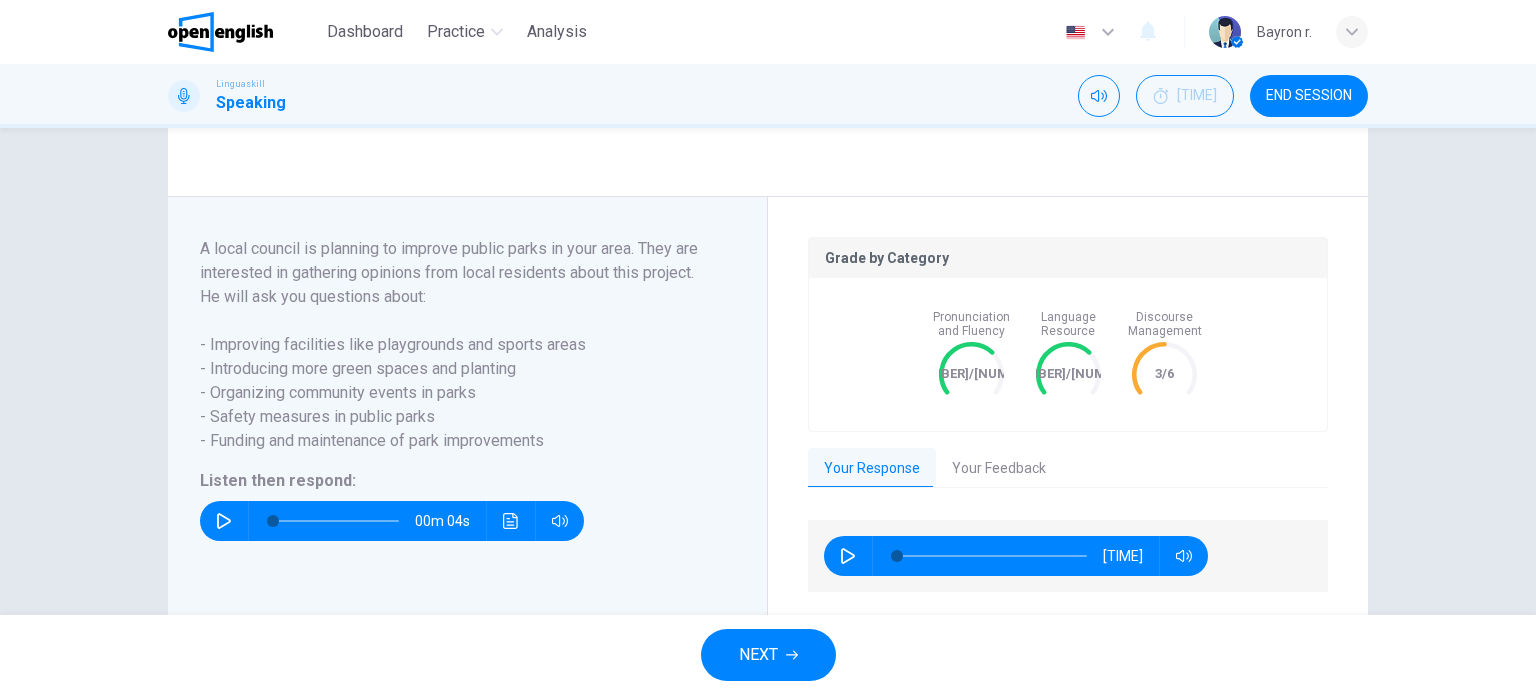 click on "NEXT" at bounding box center (758, 655) 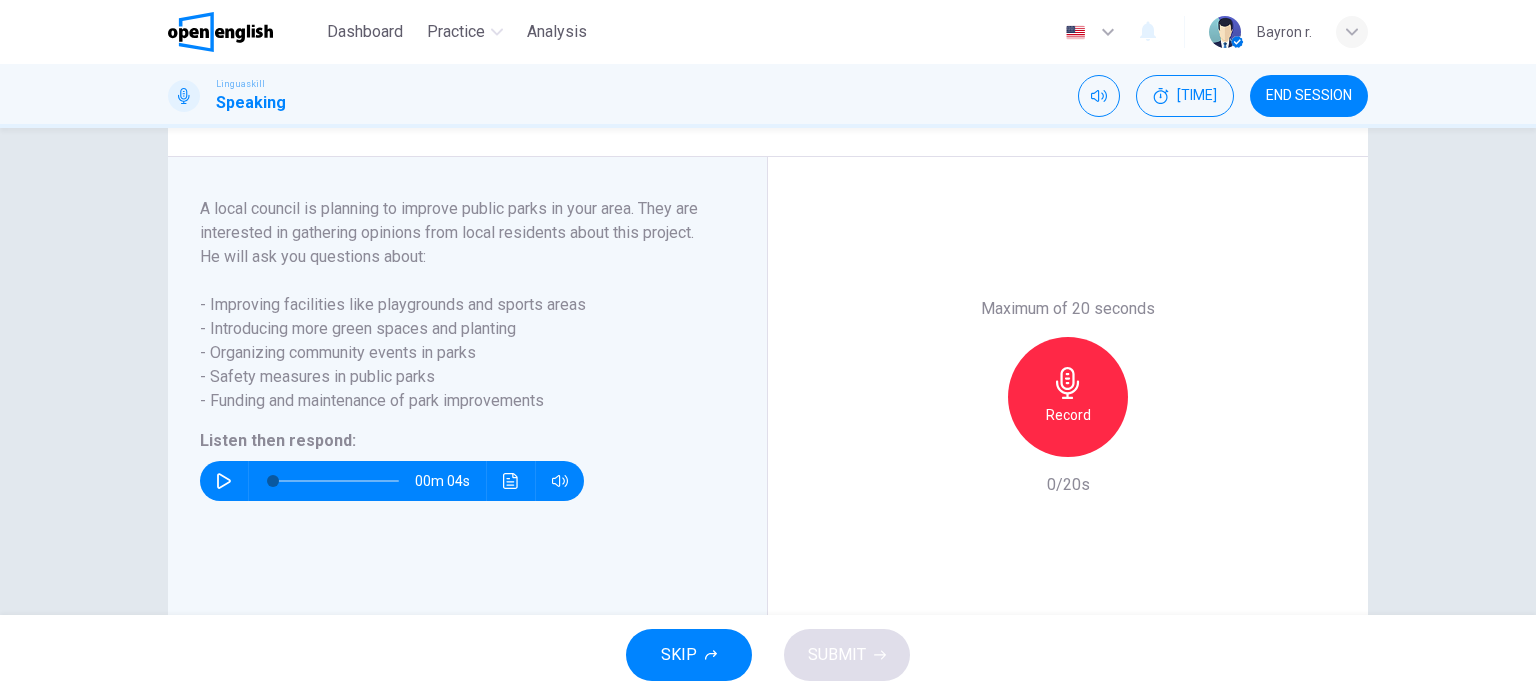 click at bounding box center (224, 481) 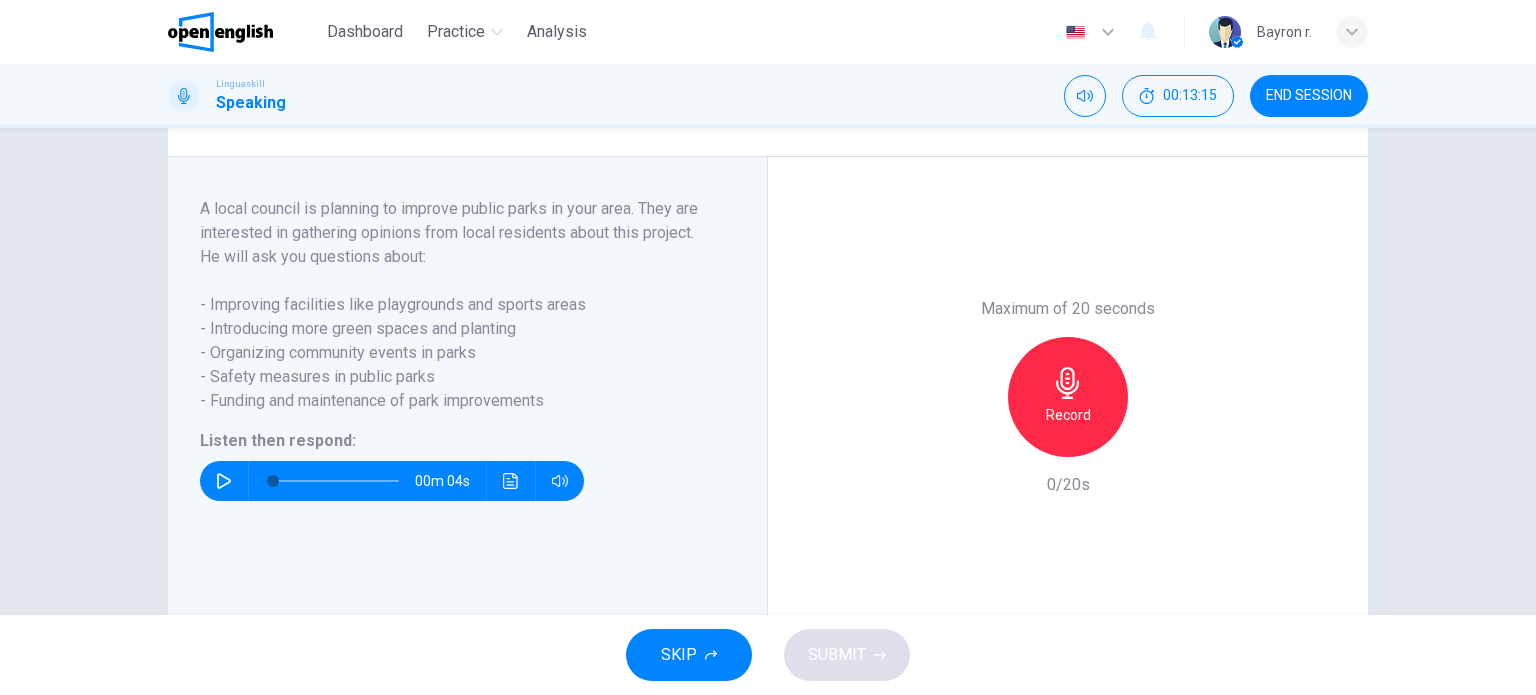 click at bounding box center (224, 481) 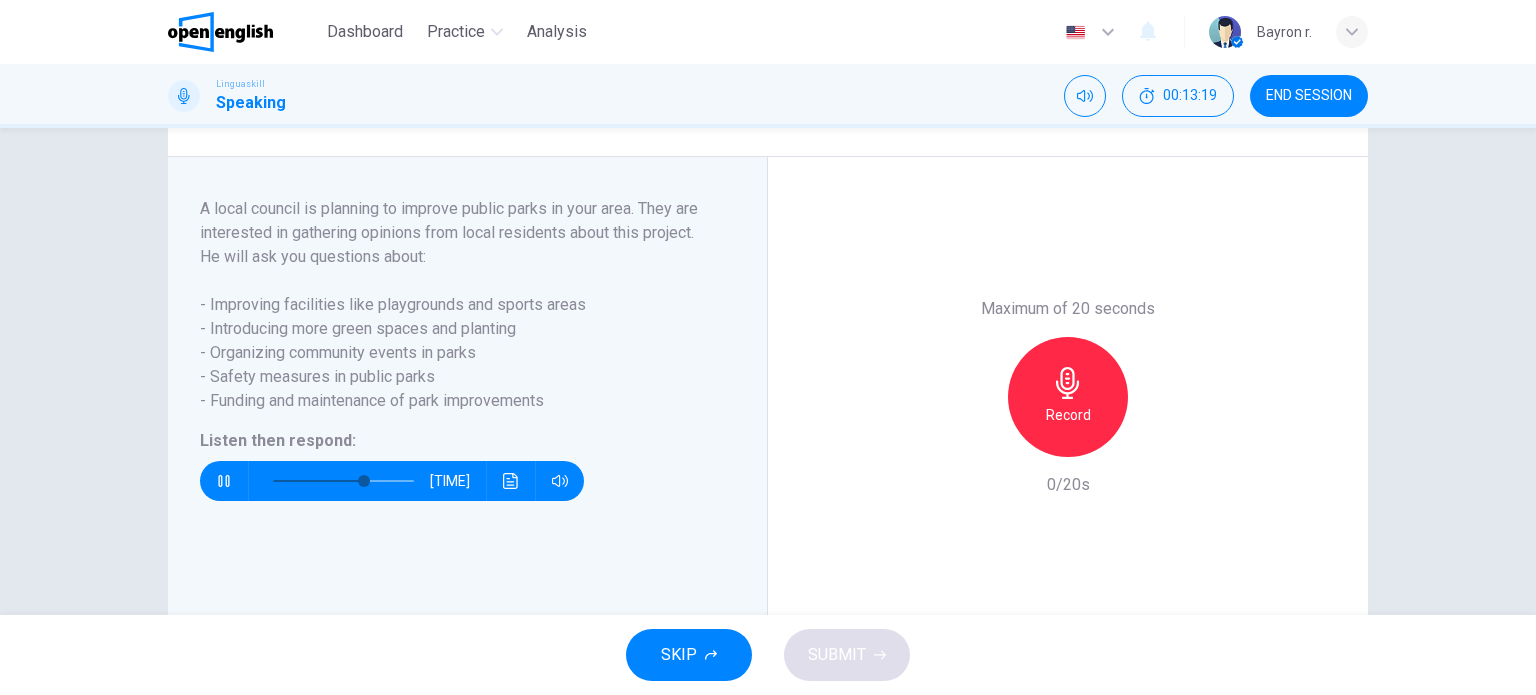 click at bounding box center (511, 481) 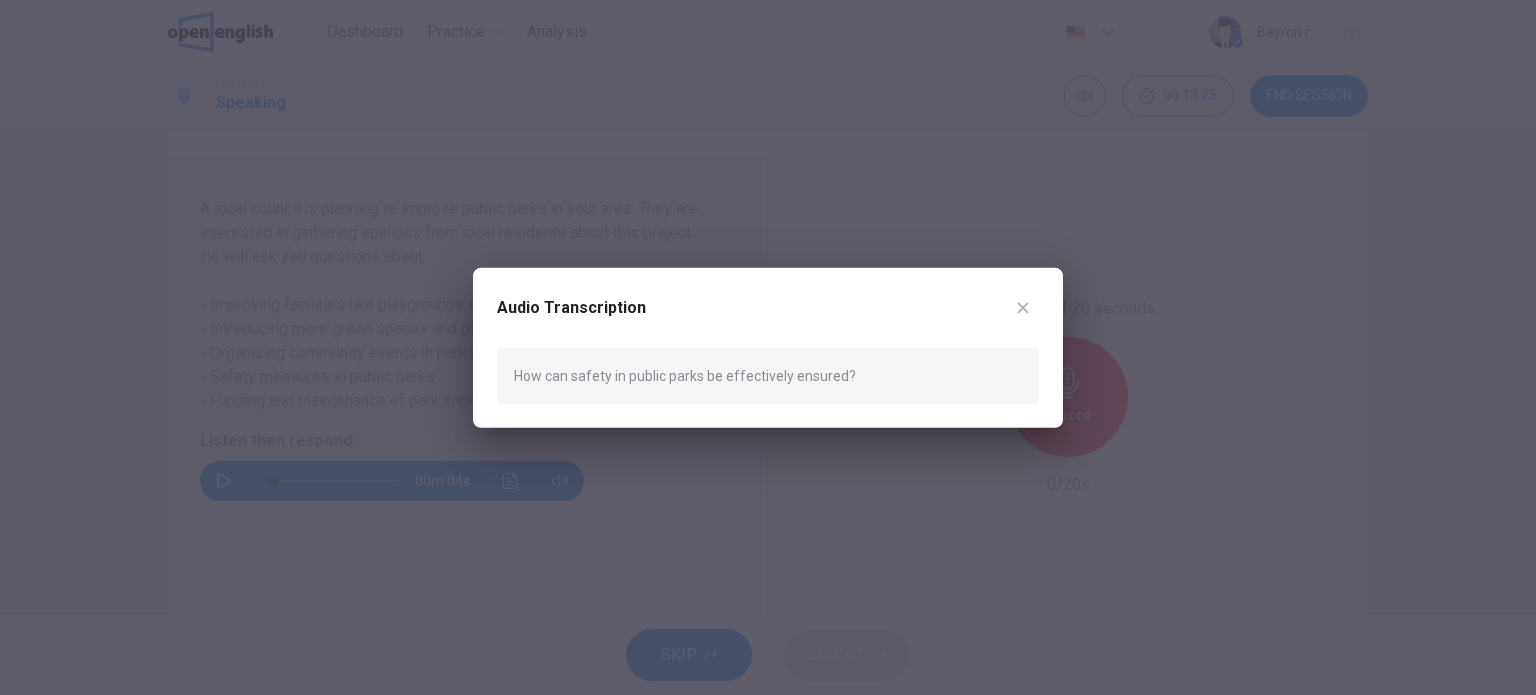 drag, startPoint x: 853, startPoint y: 371, endPoint x: 816, endPoint y: 379, distance: 37.85499 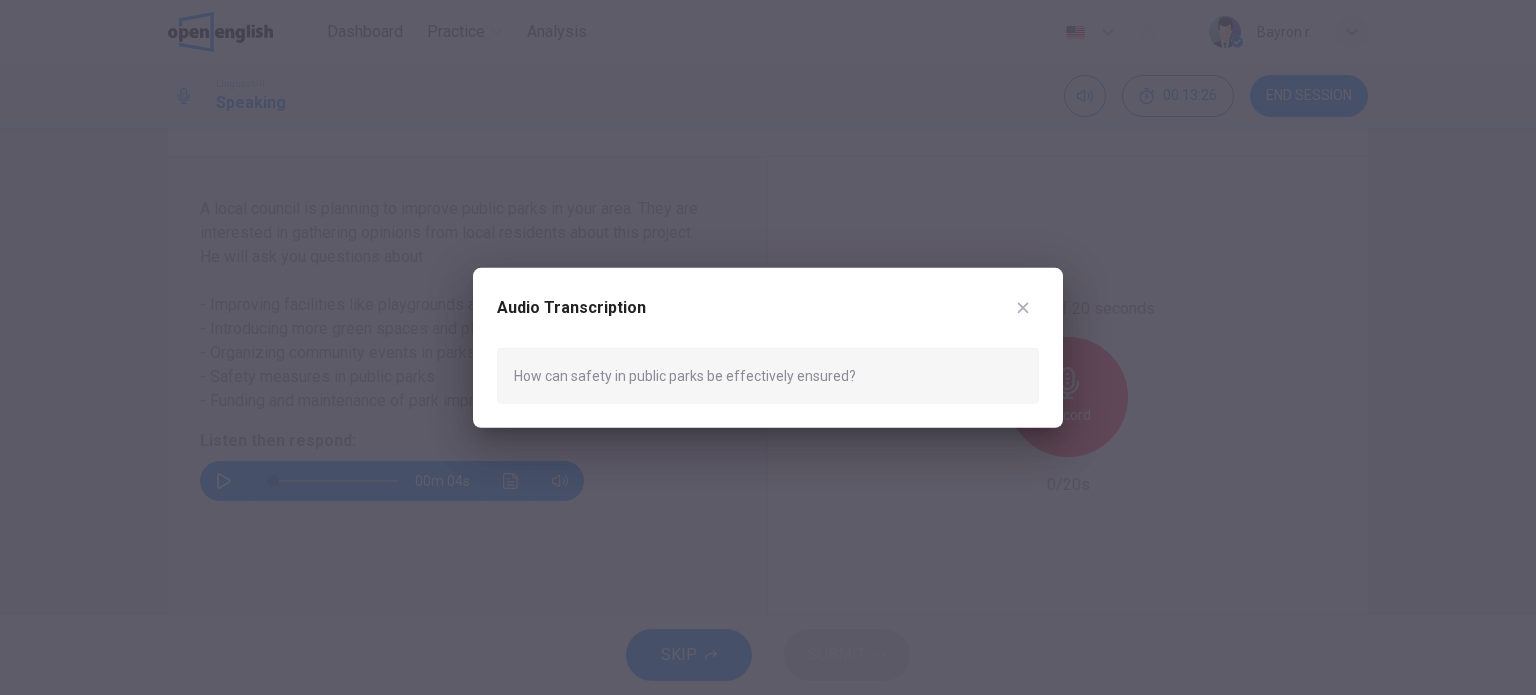 drag, startPoint x: 848, startPoint y: 367, endPoint x: 481, endPoint y: 382, distance: 367.3064 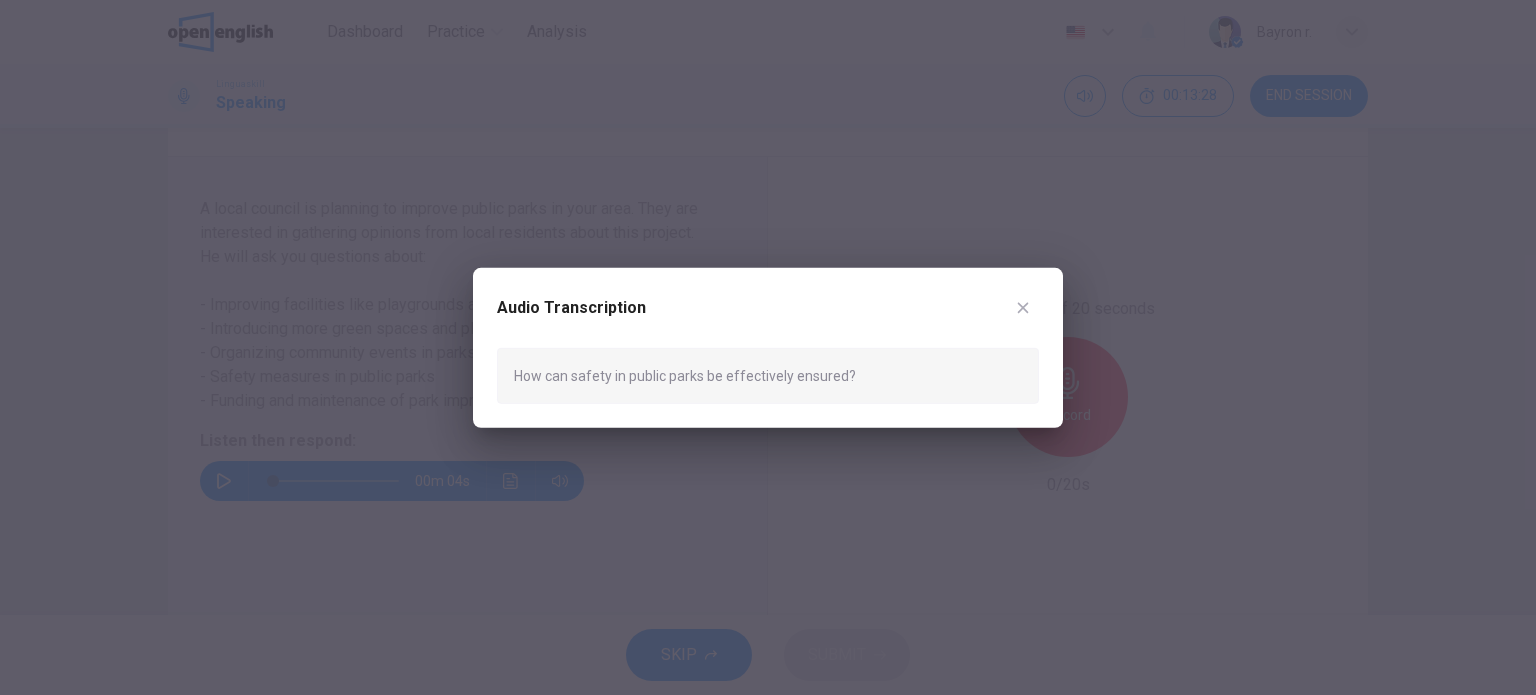 drag, startPoint x: 514, startPoint y: 376, endPoint x: 876, endPoint y: 381, distance: 362.03452 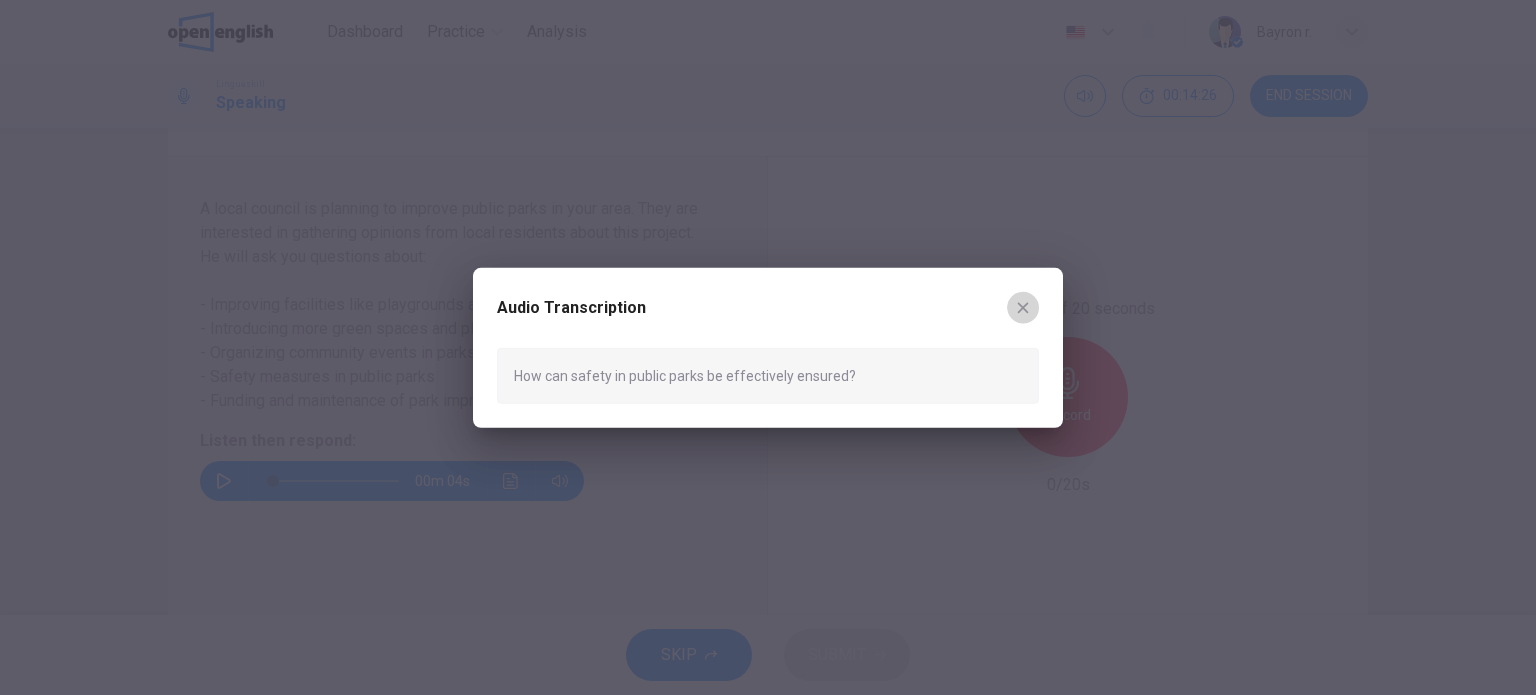 click at bounding box center [1023, 307] 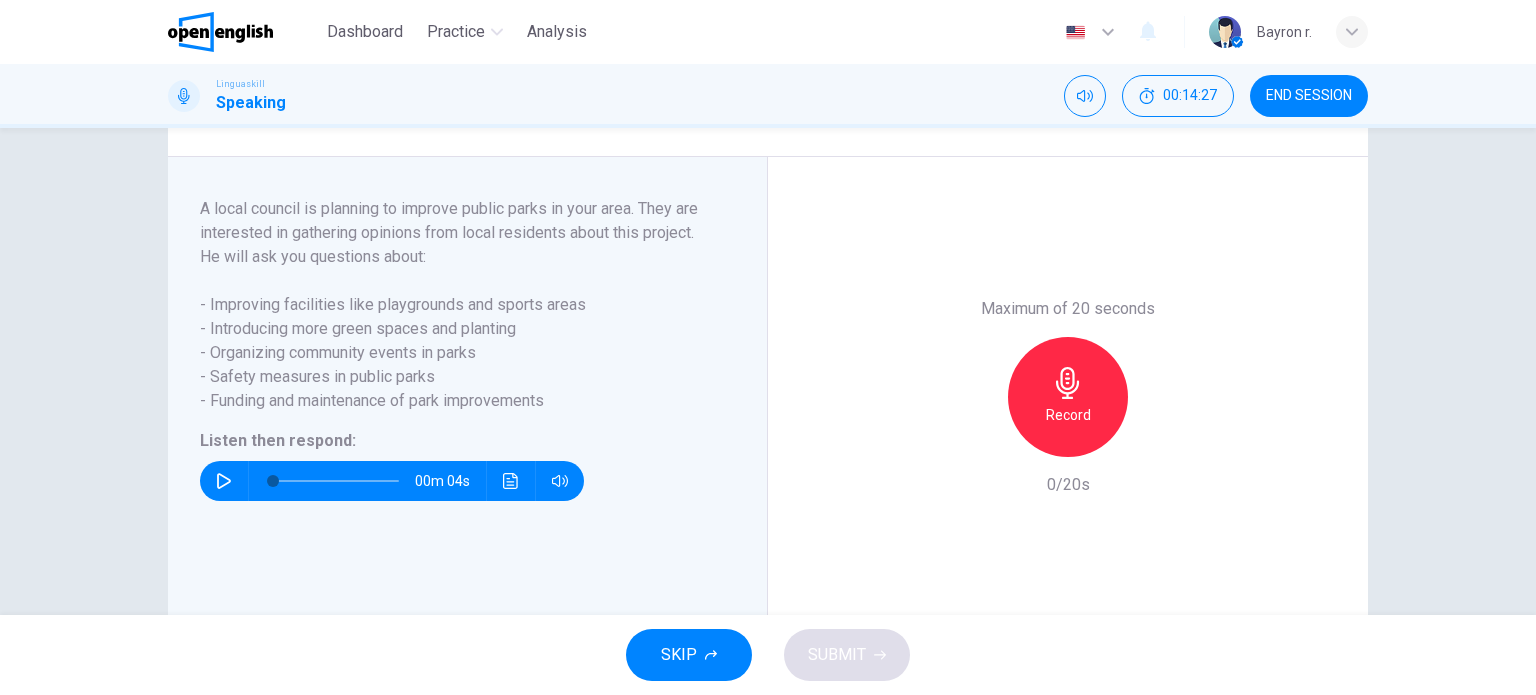 click at bounding box center (224, 481) 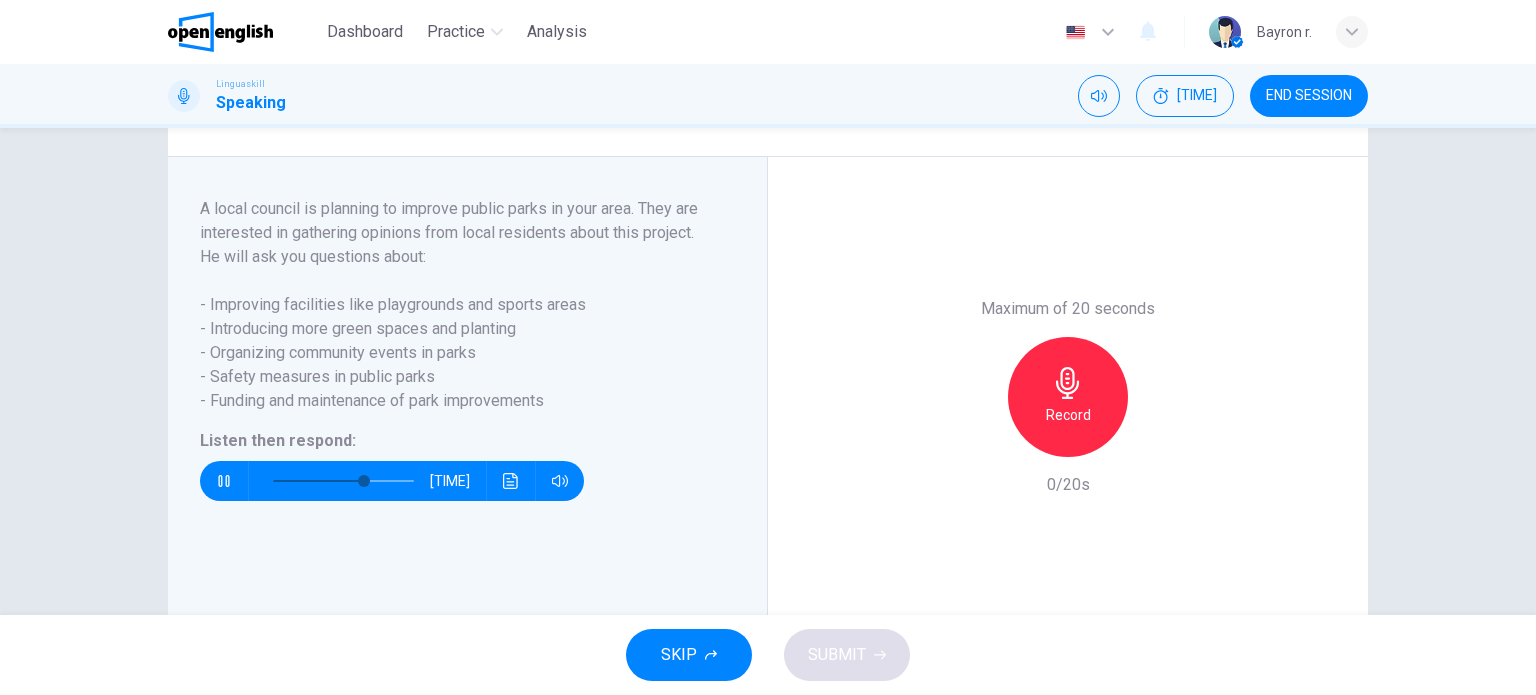 click on "Record" at bounding box center (1068, 415) 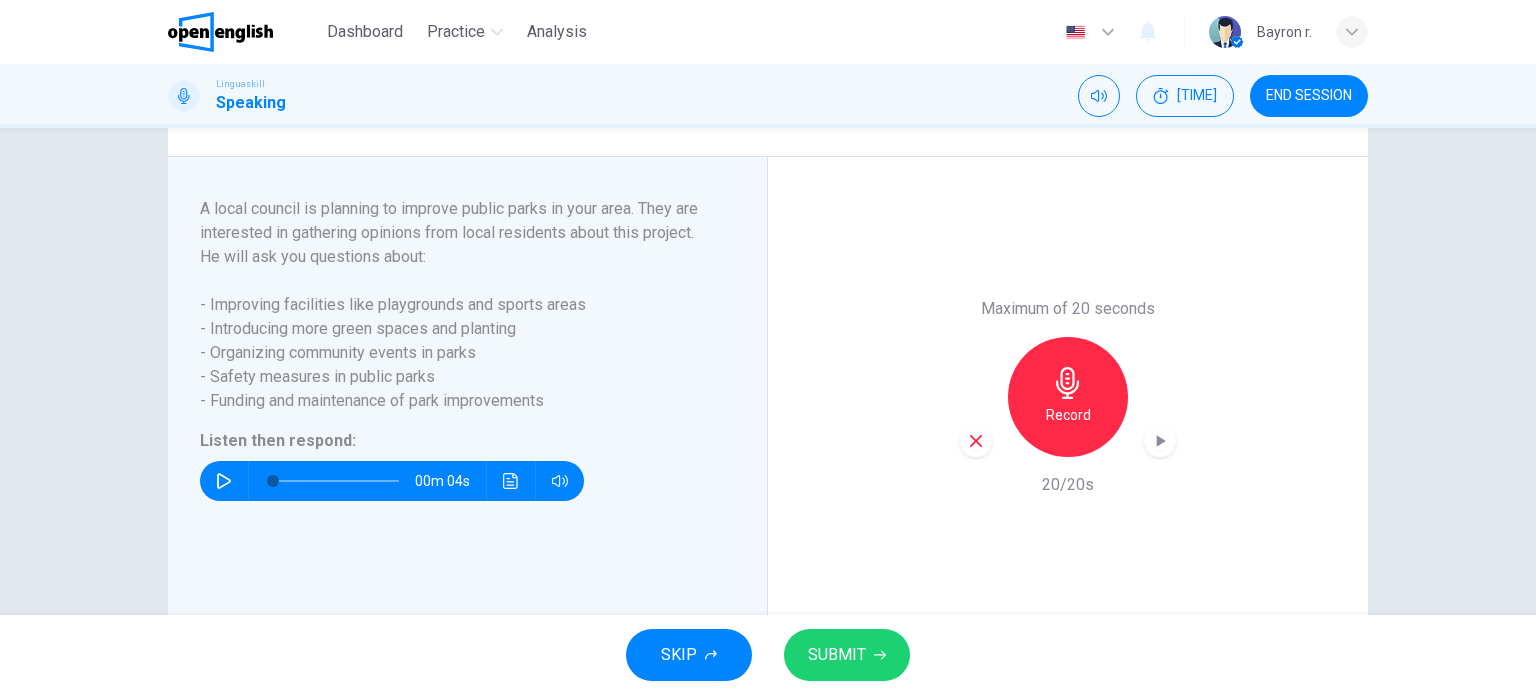 click on "Record" at bounding box center [1068, 397] 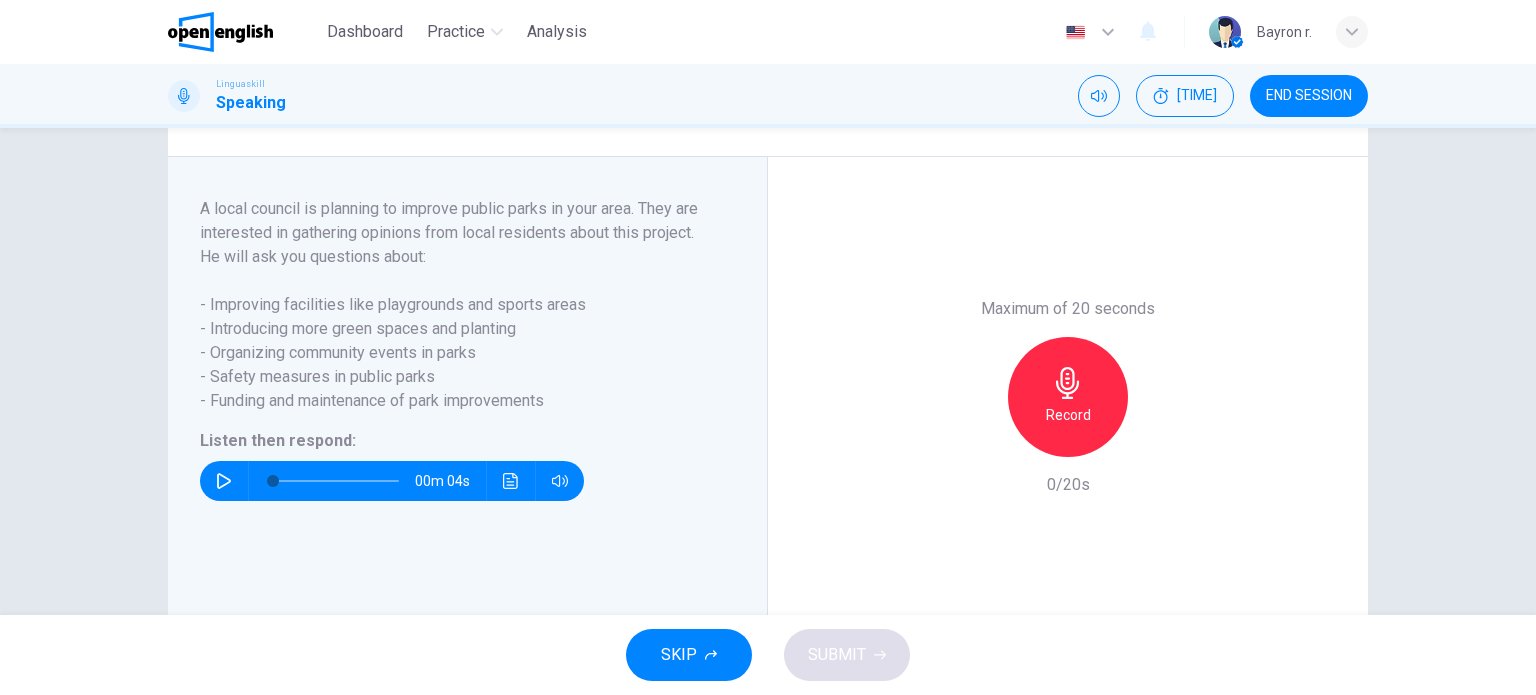 click on "Record" at bounding box center (1068, 415) 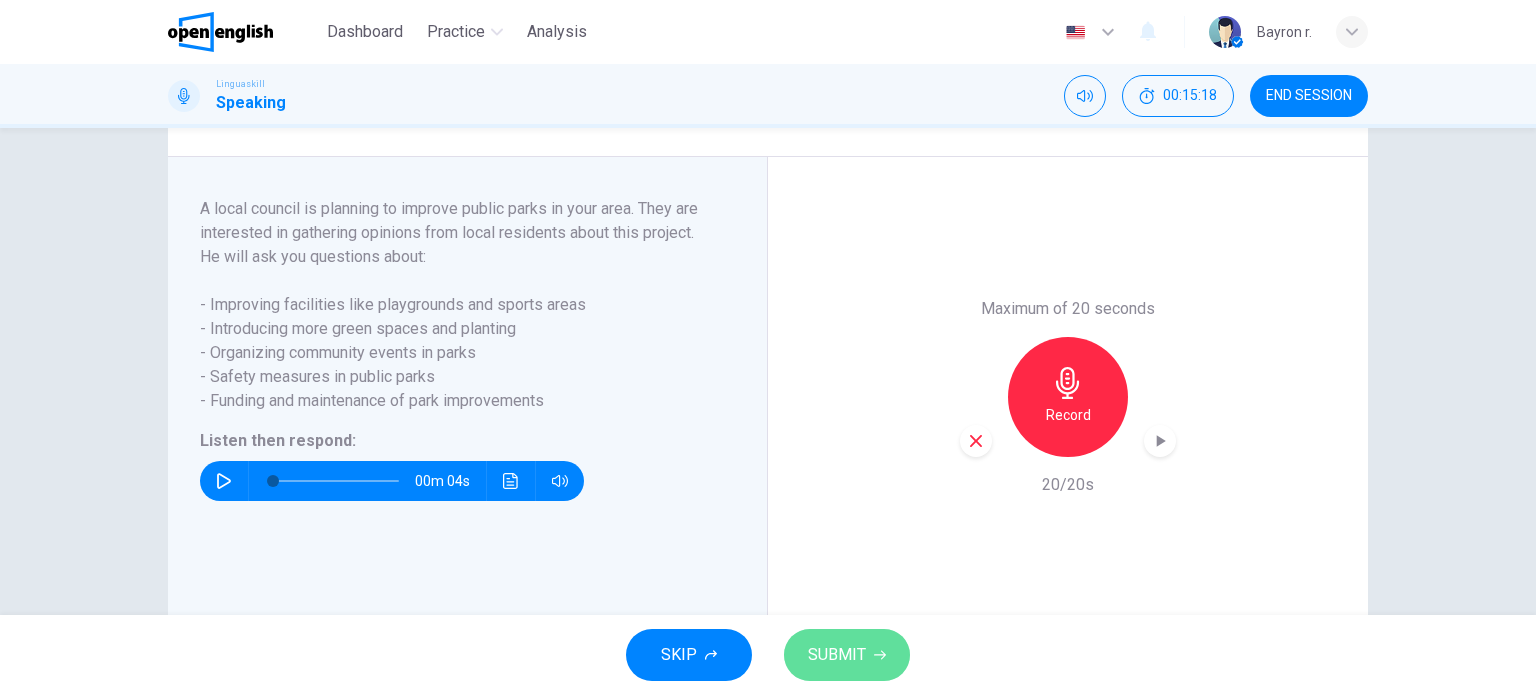 click on "SUBMIT" at bounding box center [837, 655] 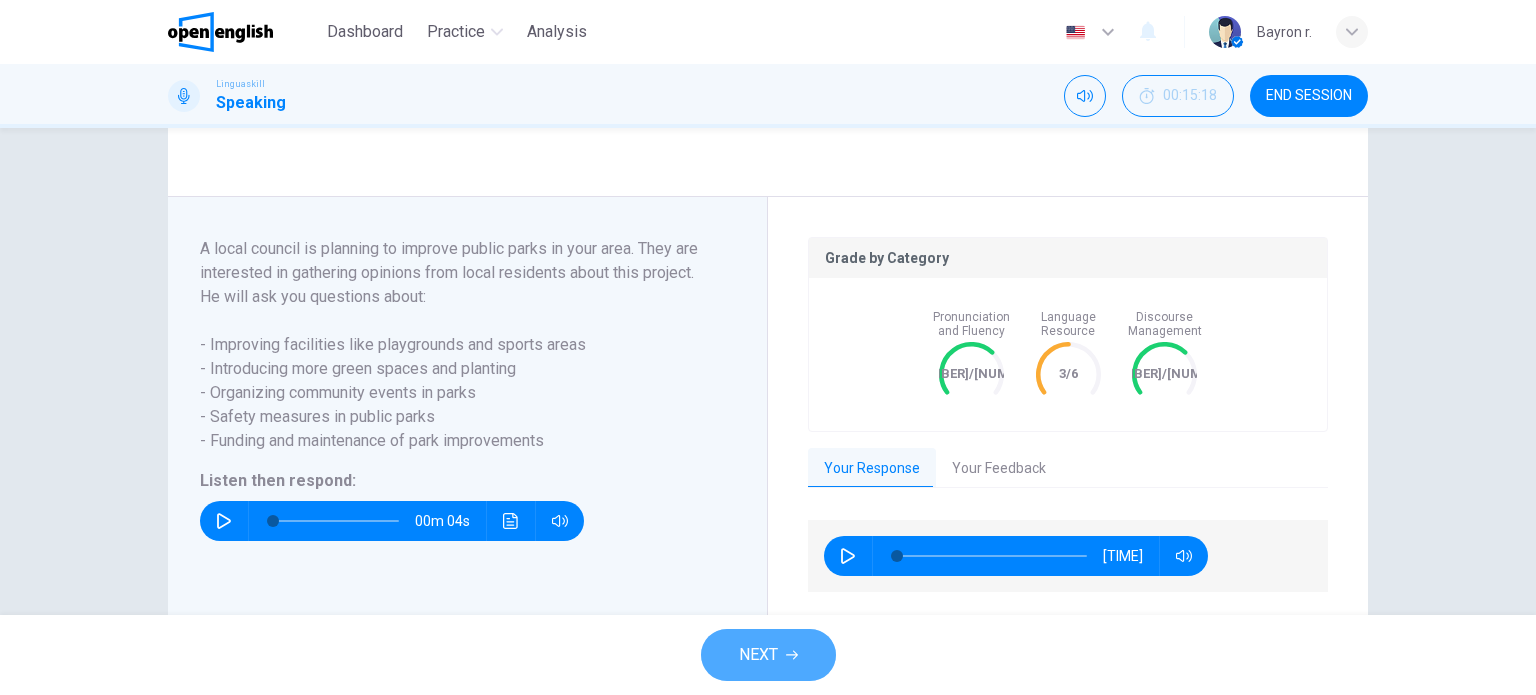 click at bounding box center [792, 655] 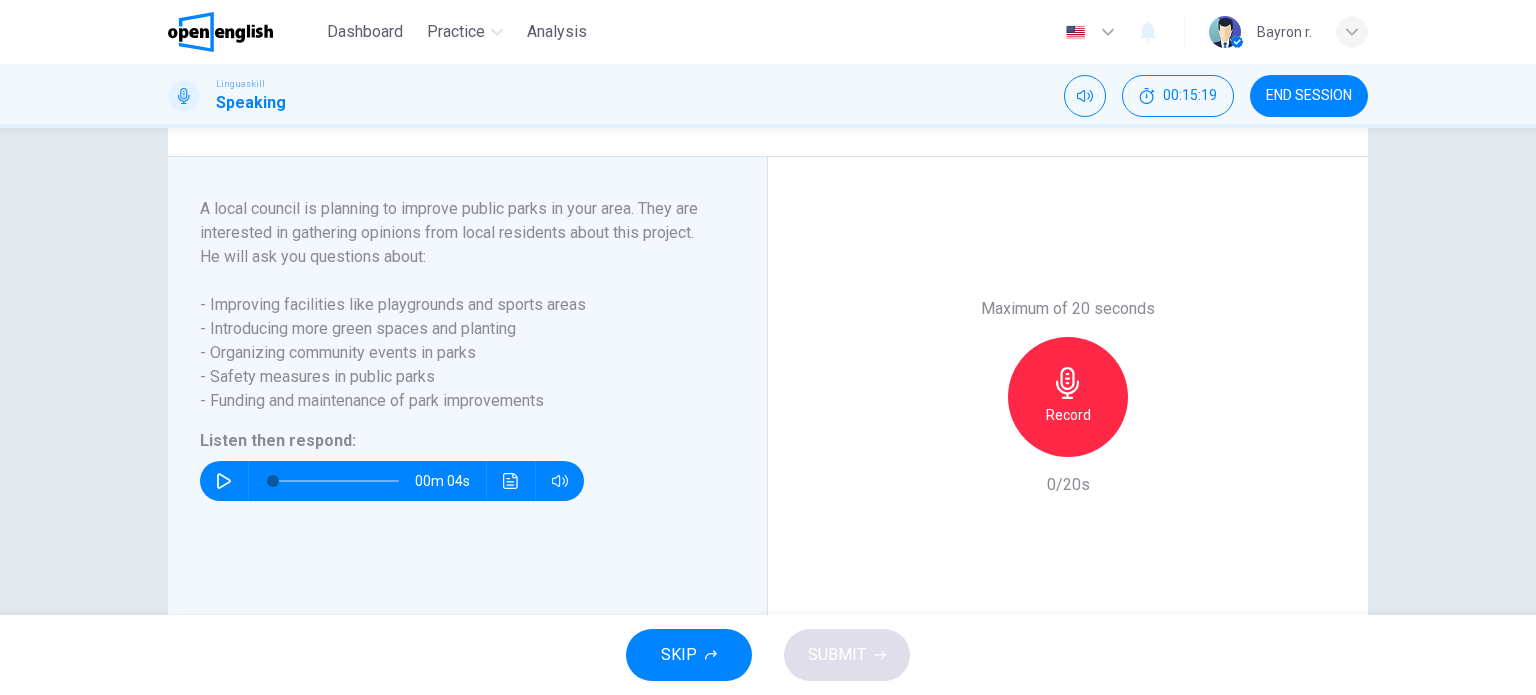 click at bounding box center [224, 481] 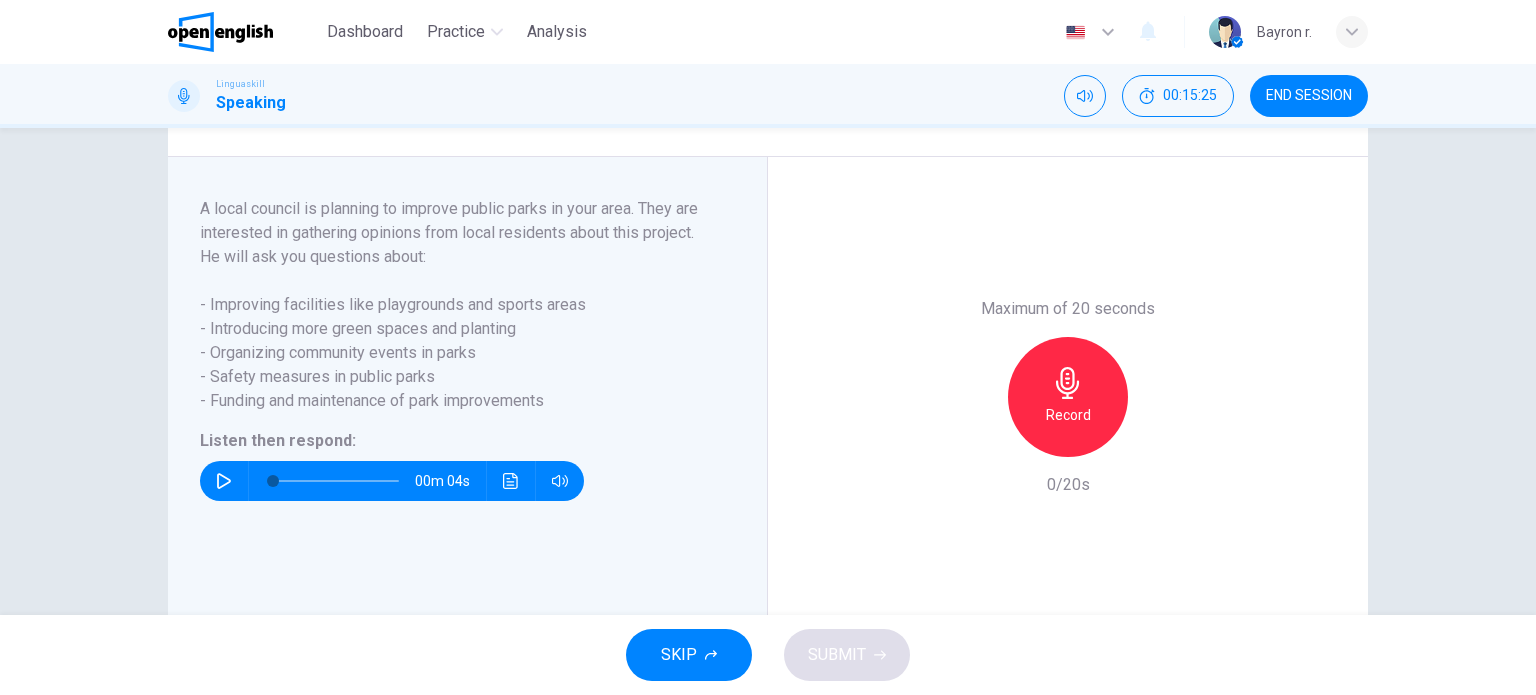 click at bounding box center [510, 481] 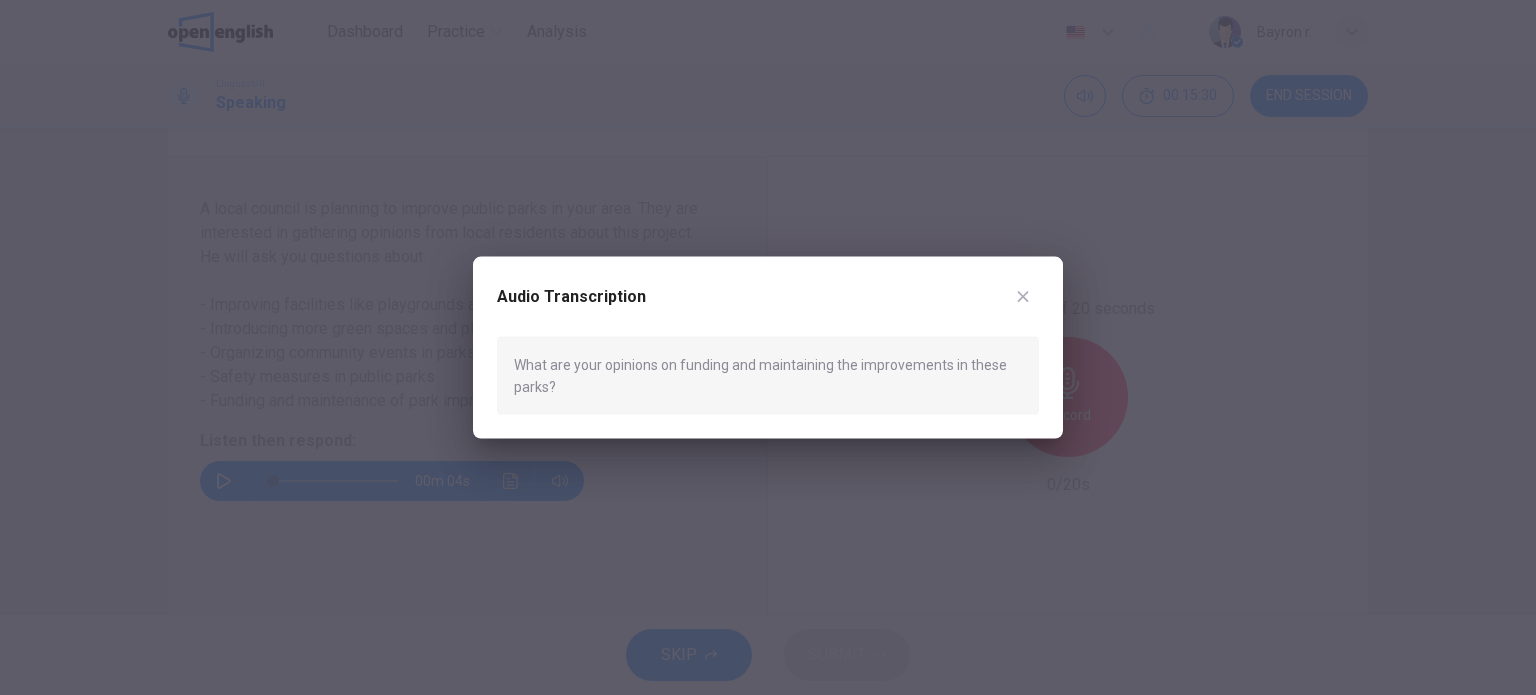 click at bounding box center (1023, 296) 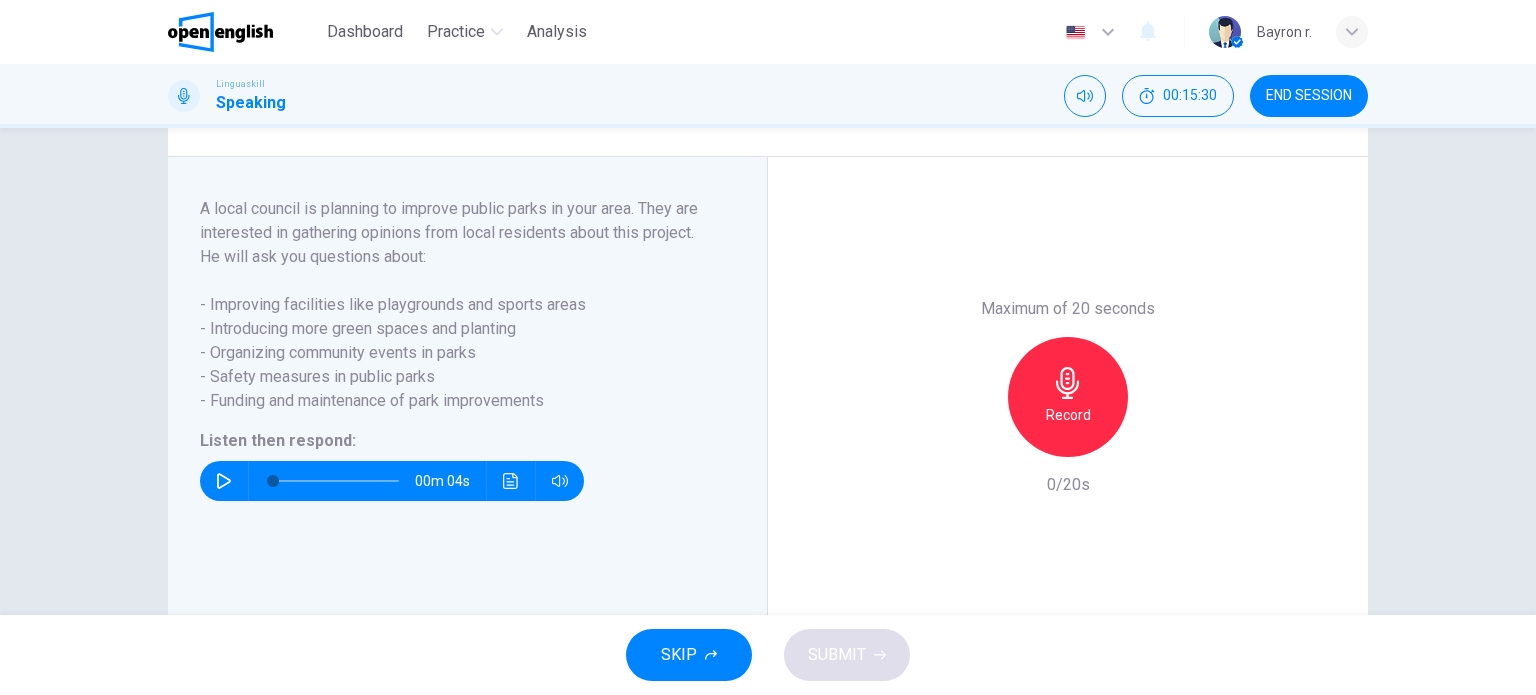 click on "Record" at bounding box center (1068, 415) 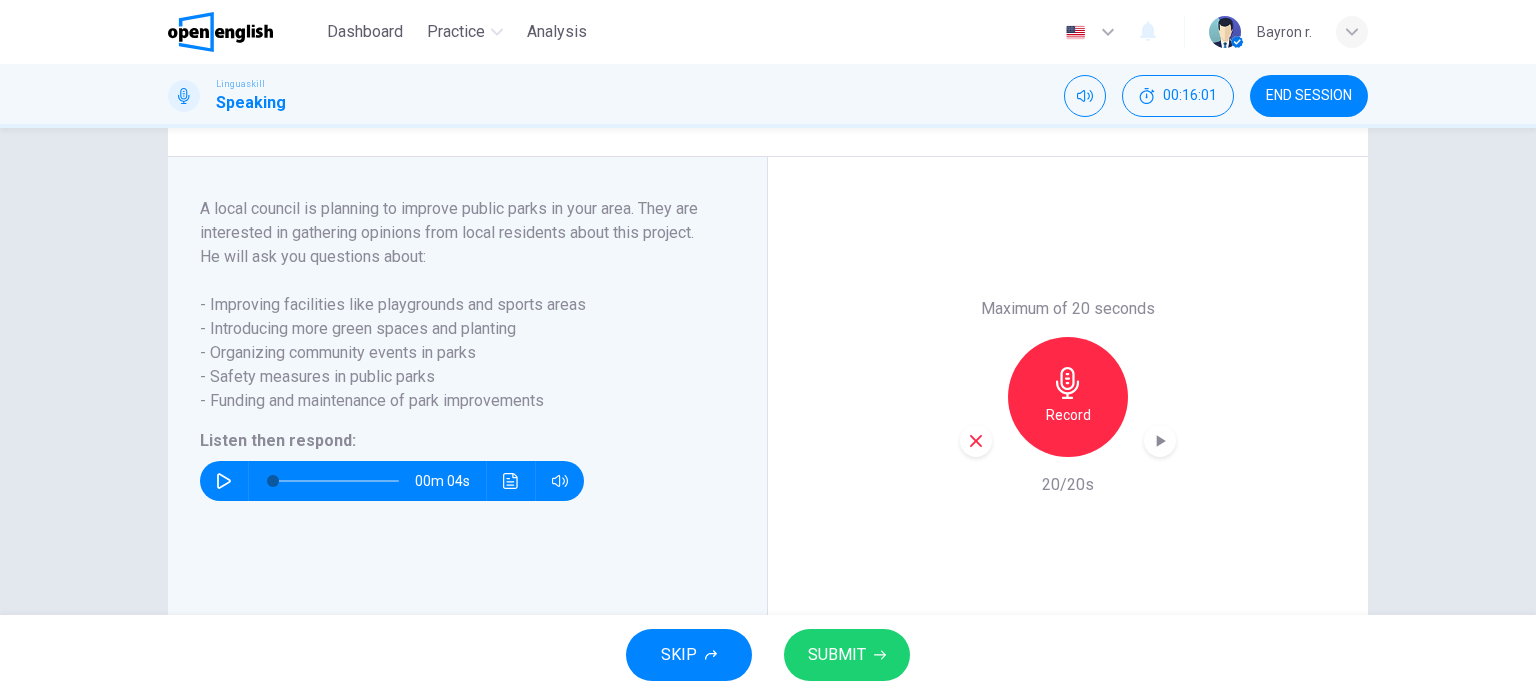click on "SUBMIT" at bounding box center (847, 655) 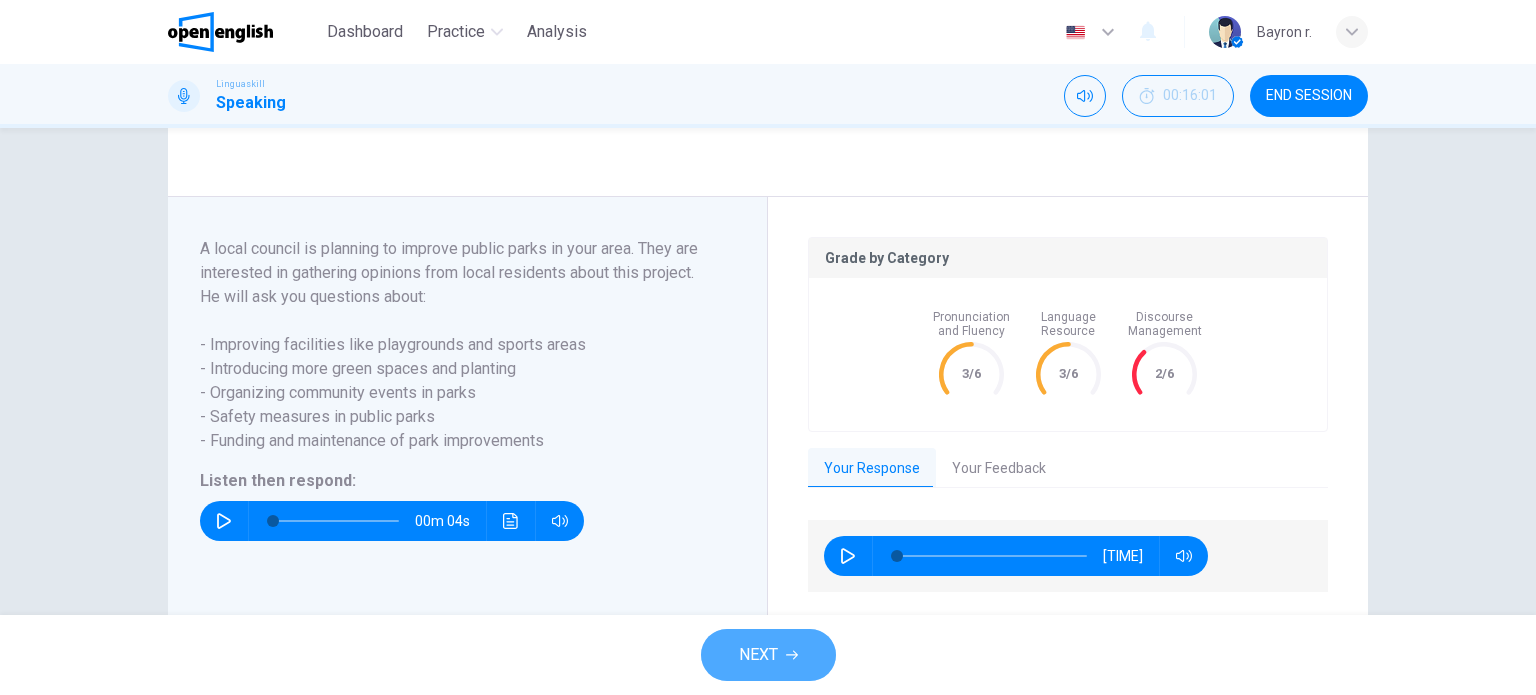 click on "NEXT" at bounding box center (768, 655) 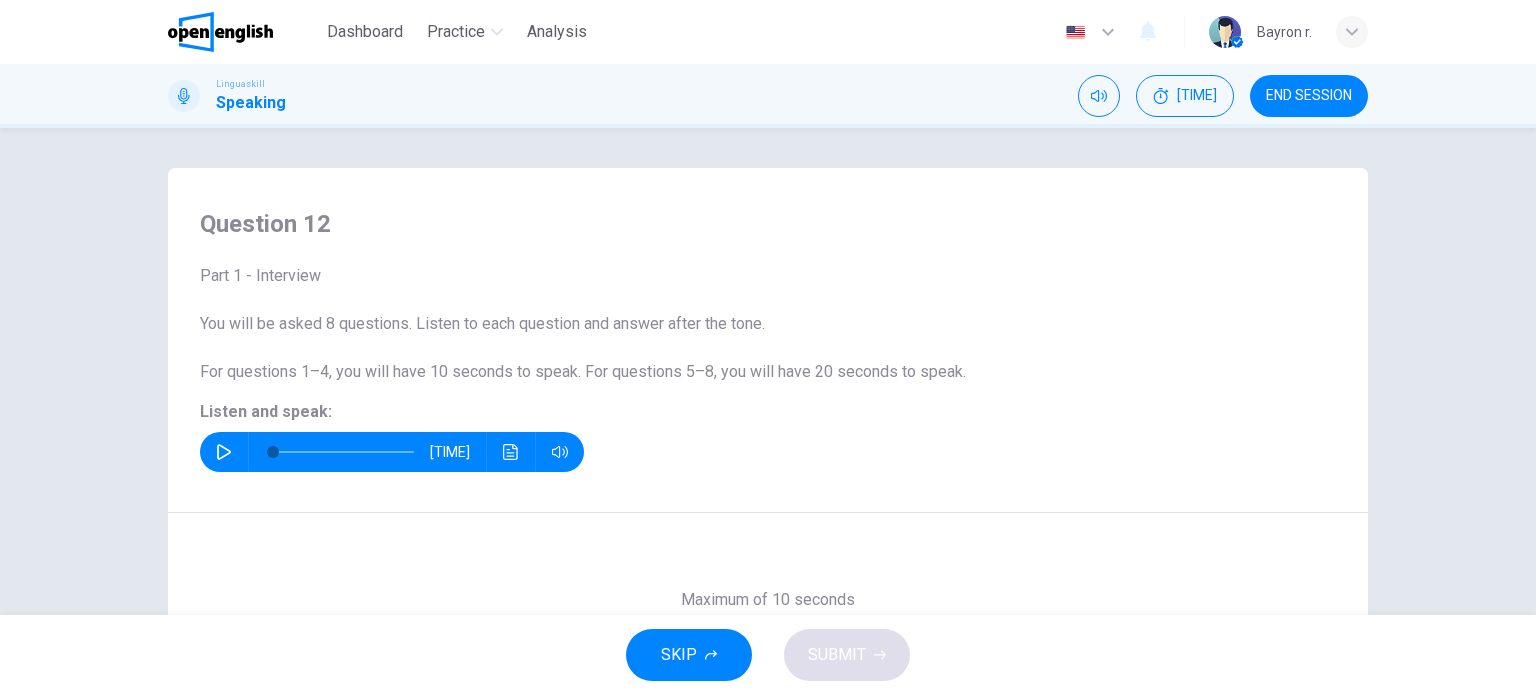 click on "END SESSION" at bounding box center (1309, 96) 